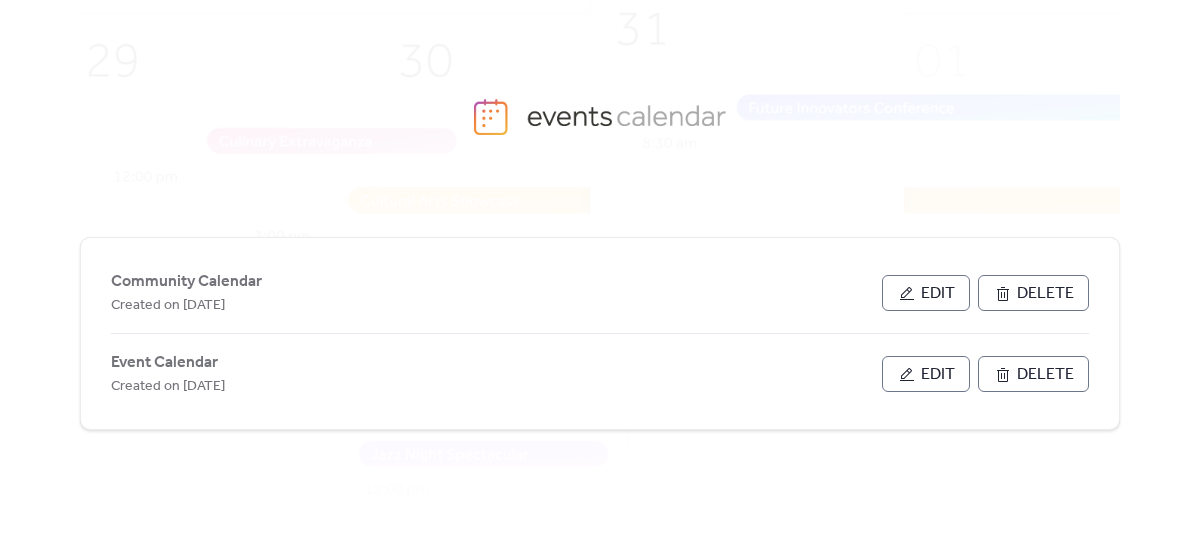 scroll, scrollTop: 0, scrollLeft: 0, axis: both 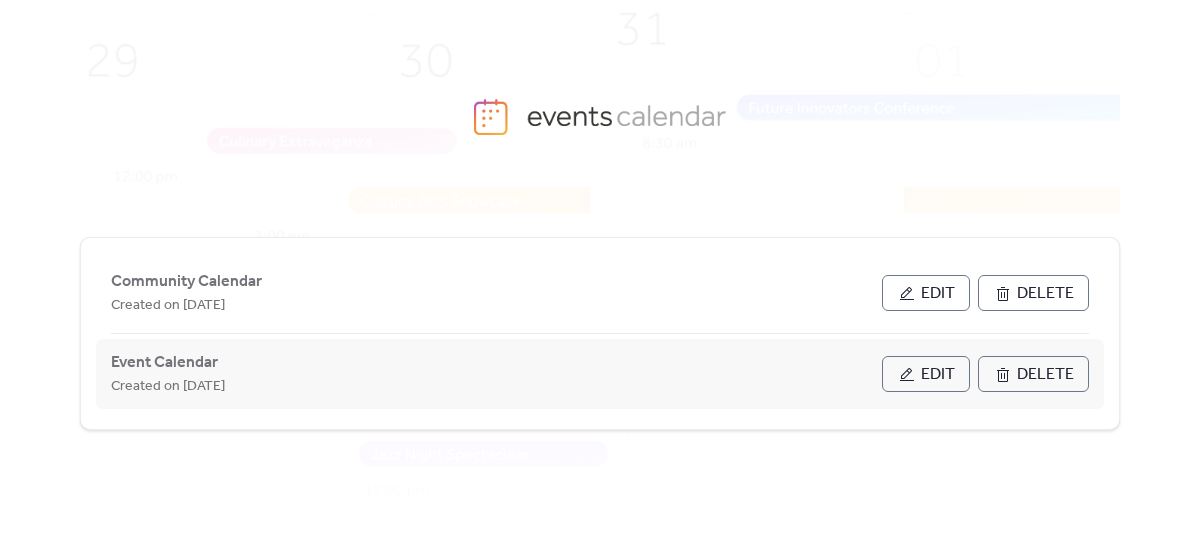 click on "Edit" at bounding box center (938, 375) 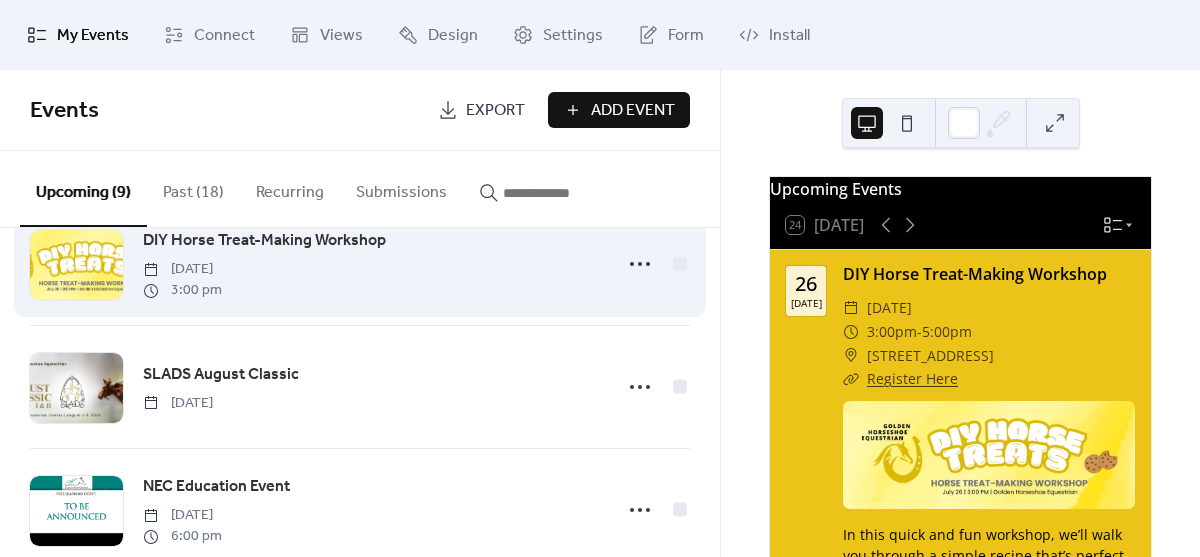 scroll, scrollTop: 56, scrollLeft: 0, axis: vertical 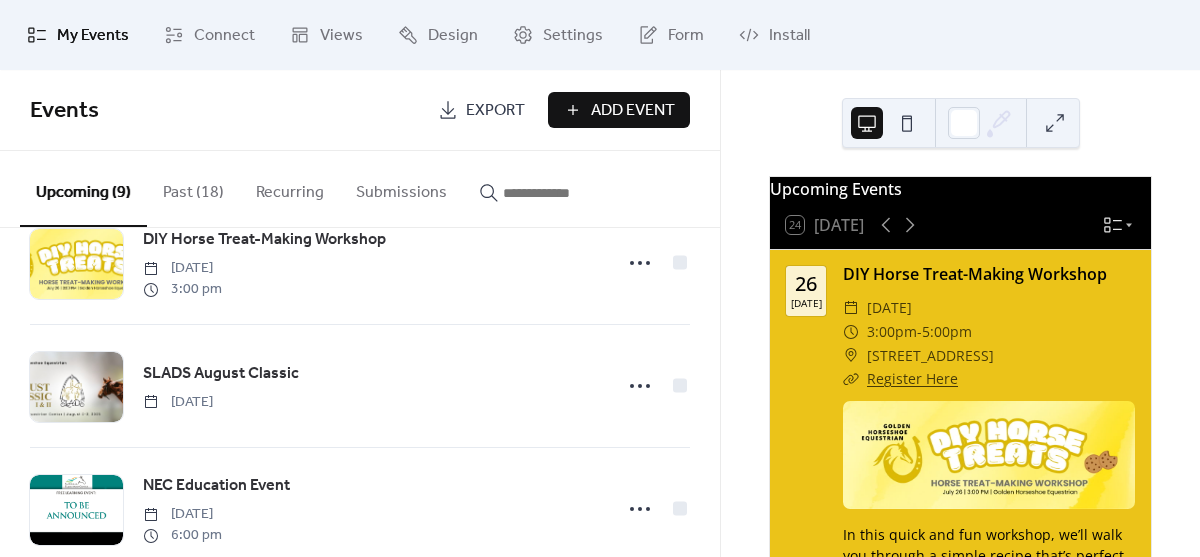 click on "Add Event" at bounding box center [633, 111] 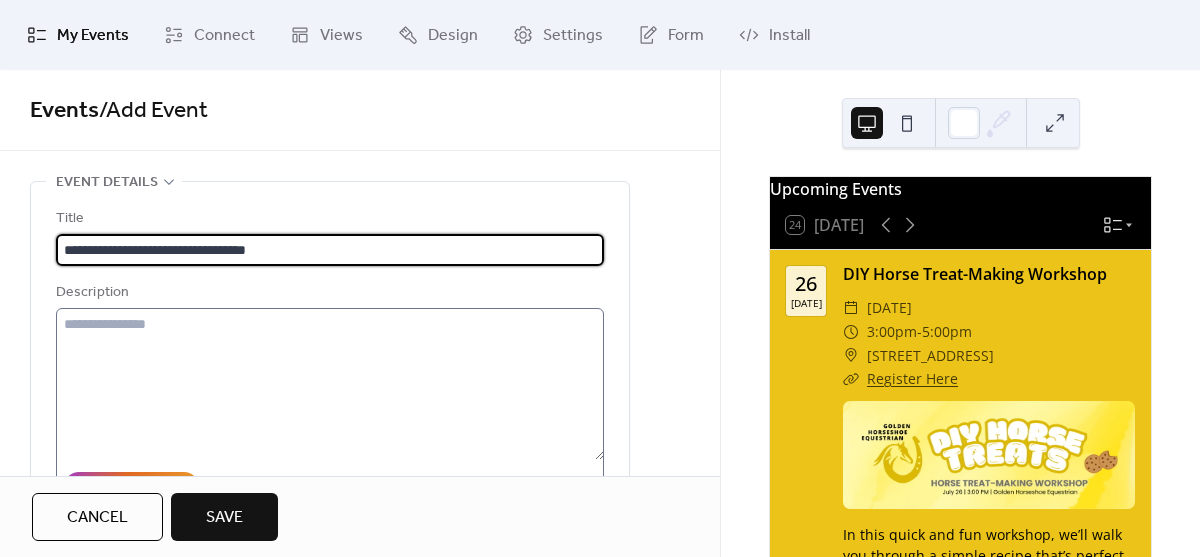 type on "**********" 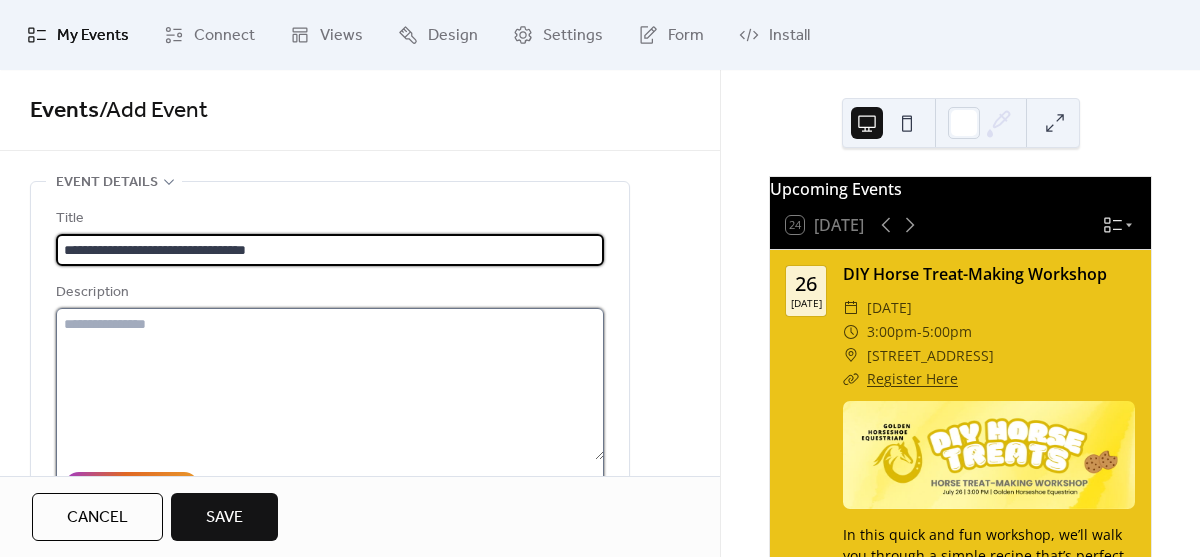 click at bounding box center [330, 384] 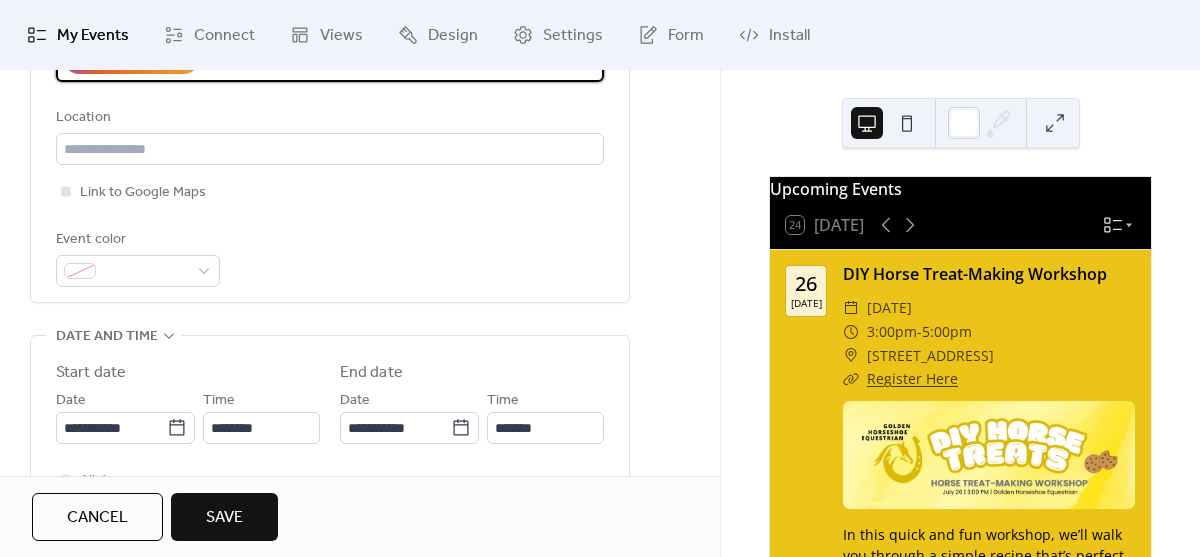 scroll, scrollTop: 433, scrollLeft: 0, axis: vertical 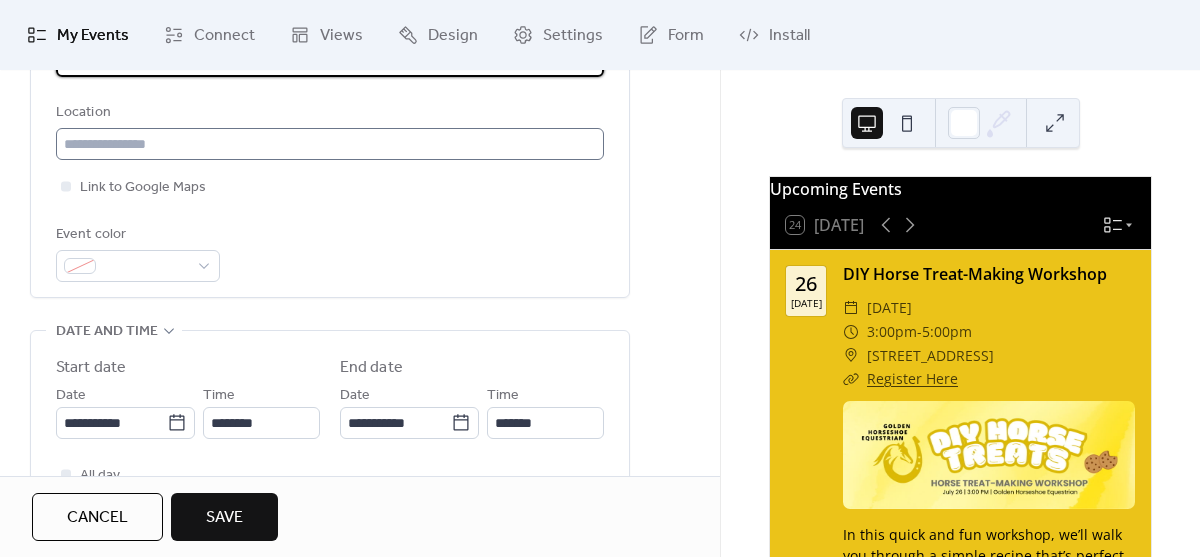 type on "**********" 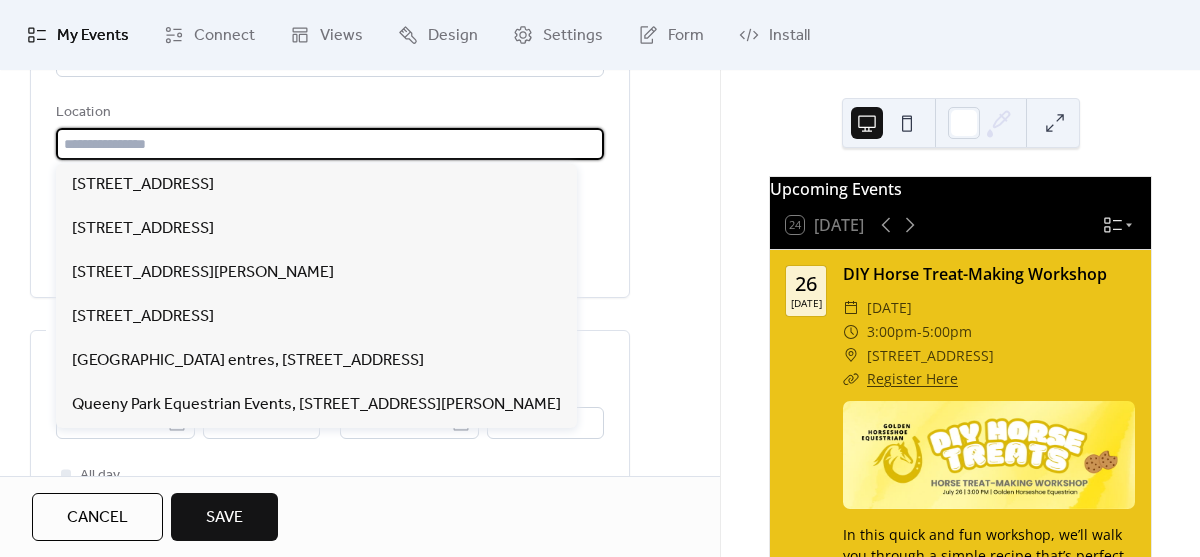 click at bounding box center [330, 144] 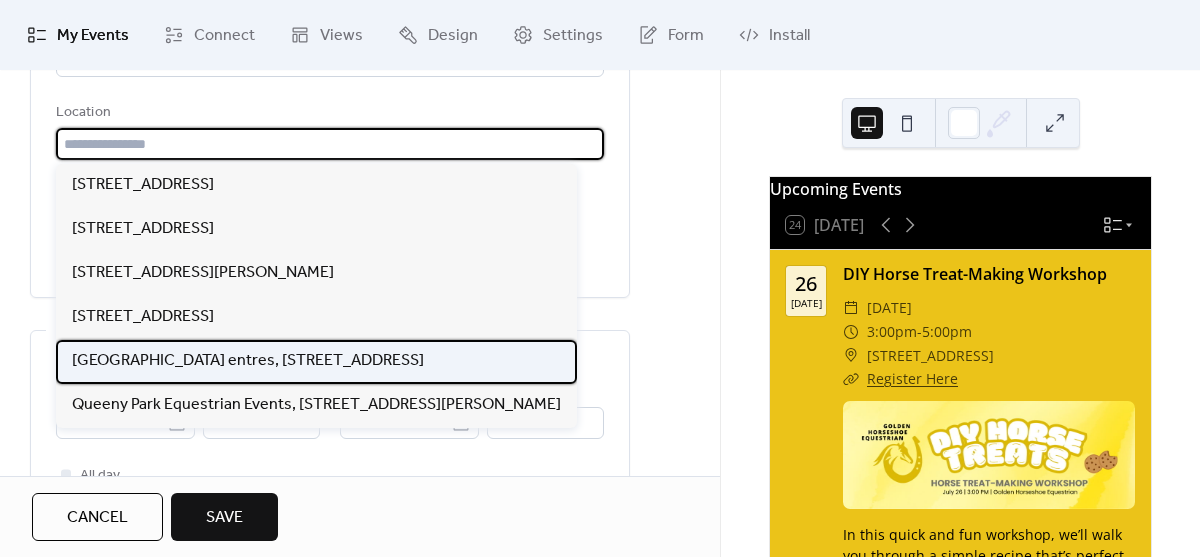 click on "[GEOGRAPHIC_DATA] entres, [STREET_ADDRESS]" at bounding box center [248, 361] 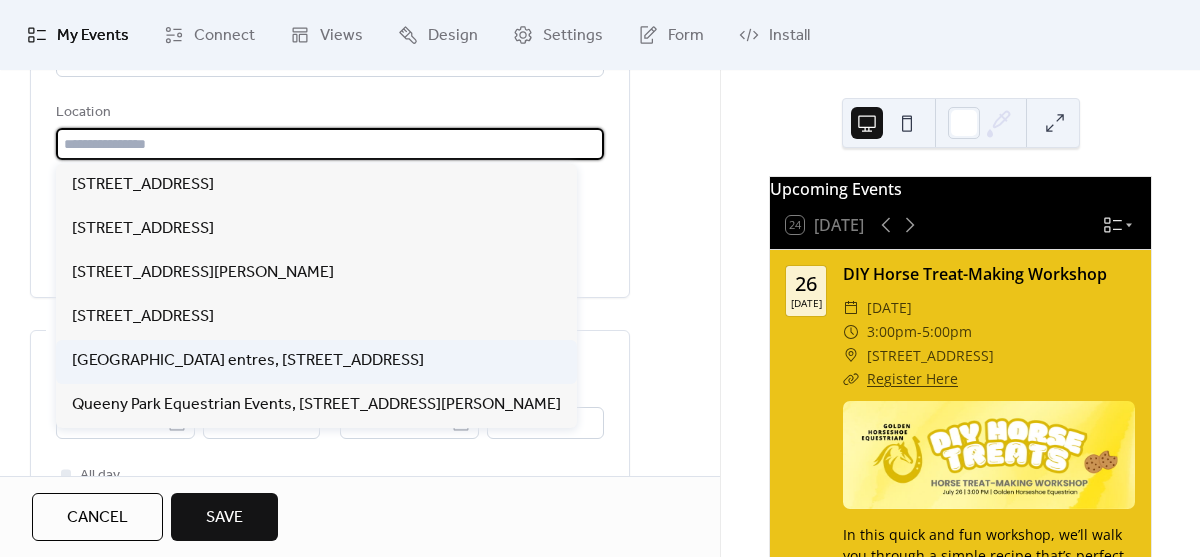 type on "**********" 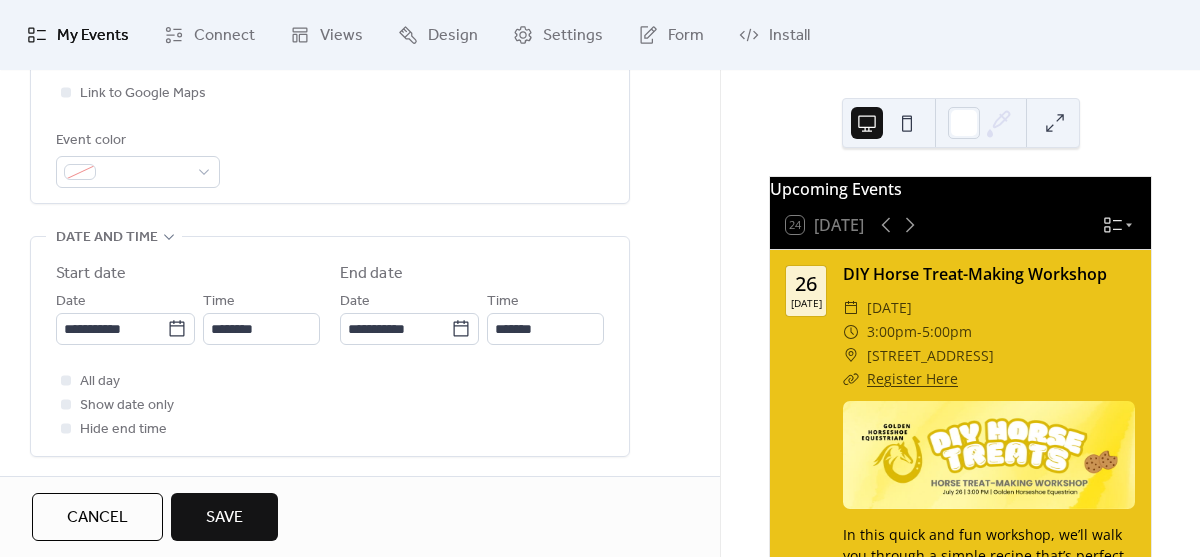 scroll, scrollTop: 543, scrollLeft: 0, axis: vertical 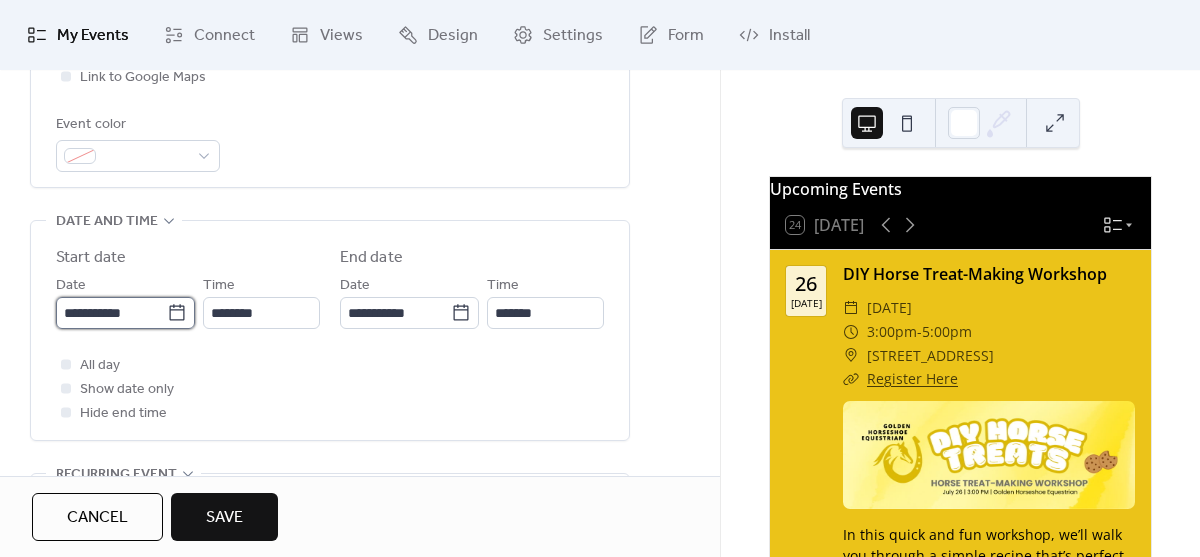 click on "**********" at bounding box center [111, 313] 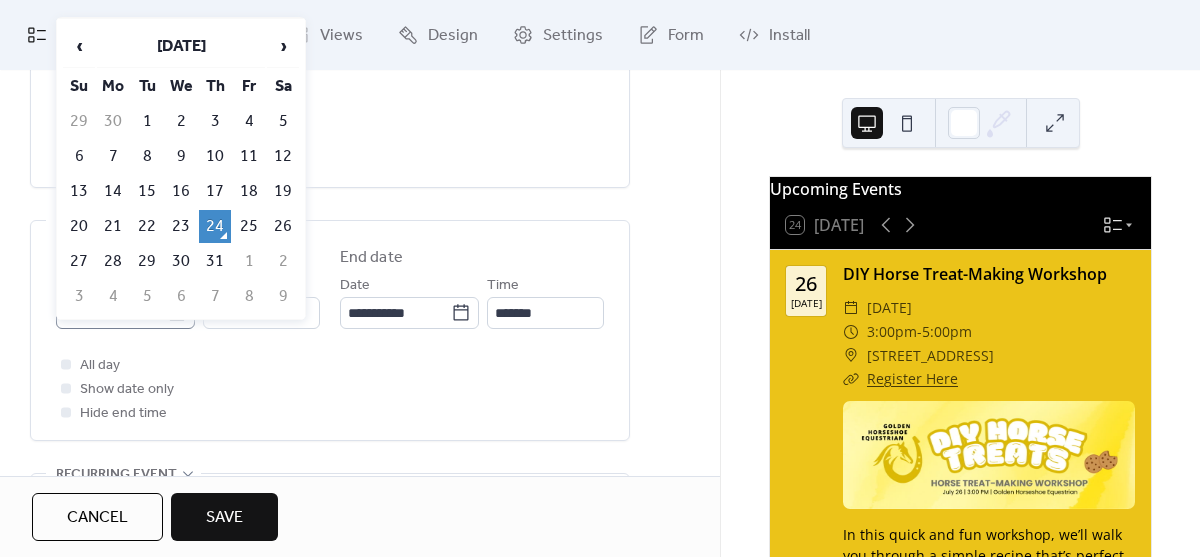 click on "4" at bounding box center [113, 296] 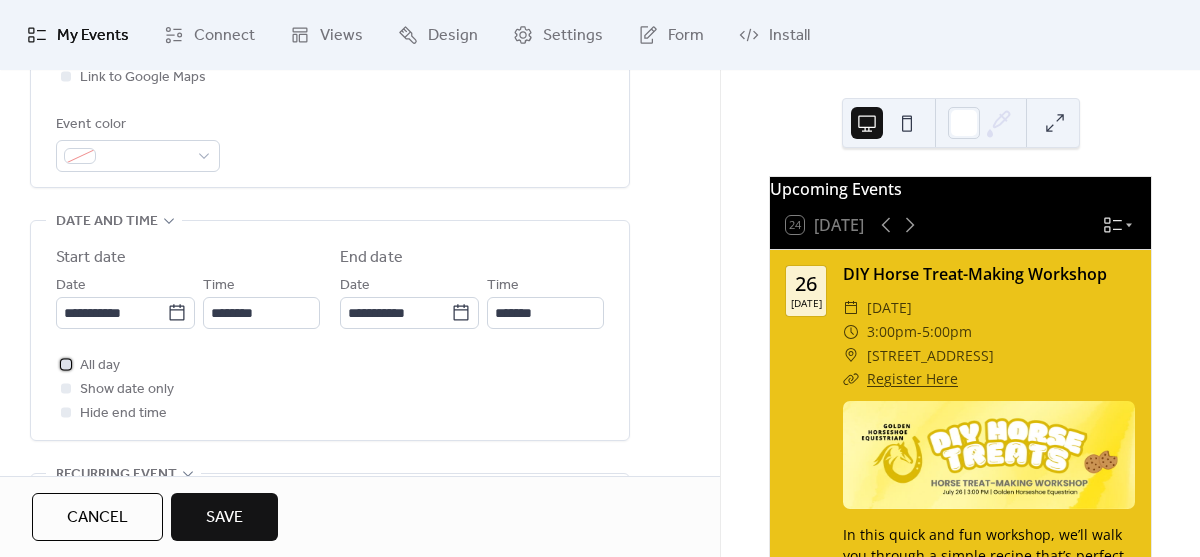 click on "All day" at bounding box center (100, 366) 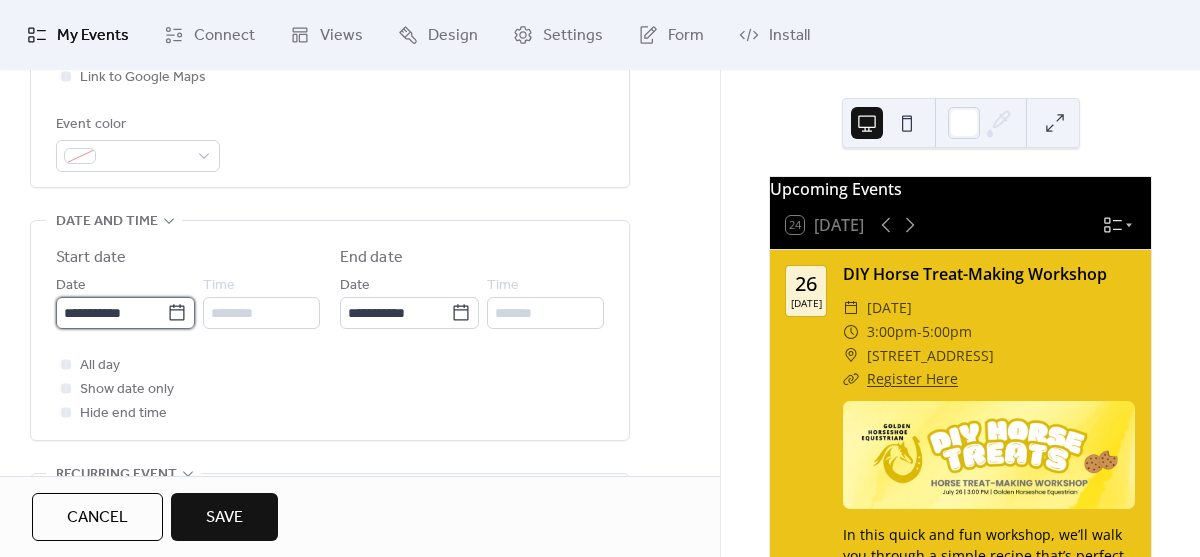 click on "**********" at bounding box center [111, 313] 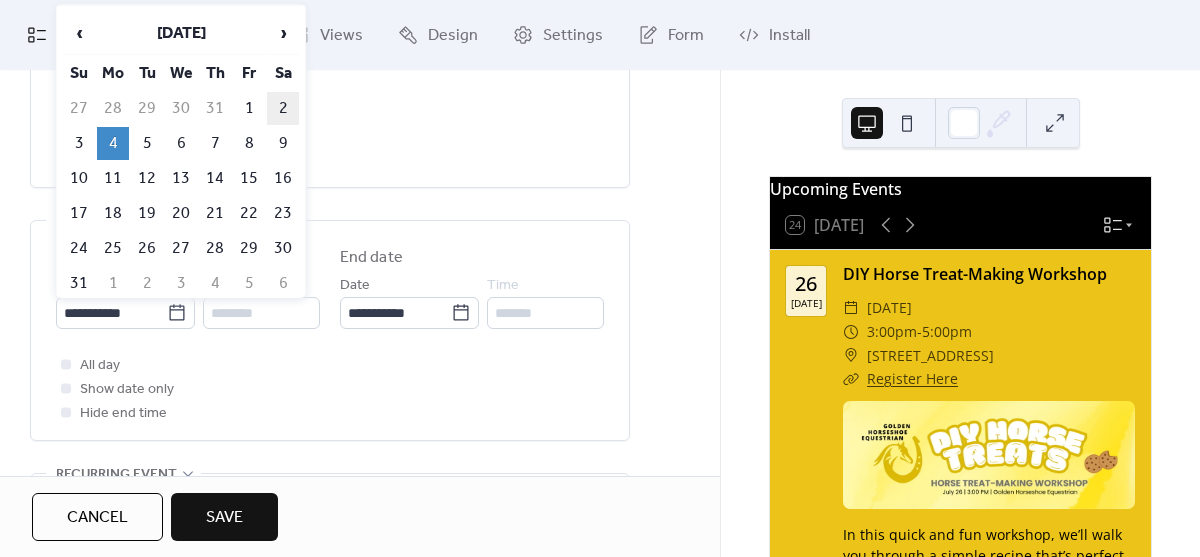 click on "2" at bounding box center (283, 108) 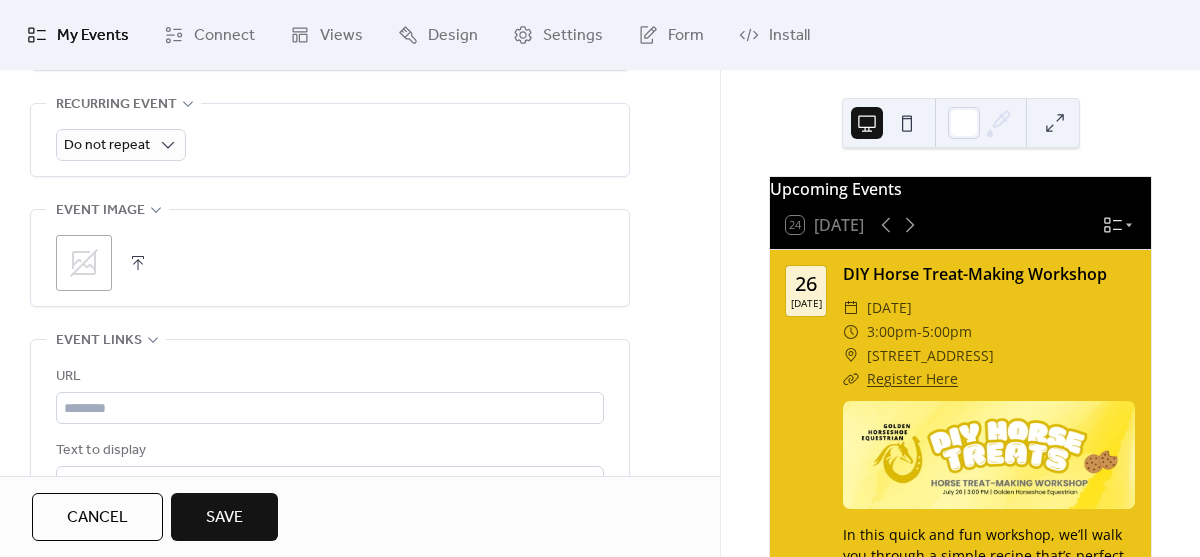 scroll, scrollTop: 917, scrollLeft: 0, axis: vertical 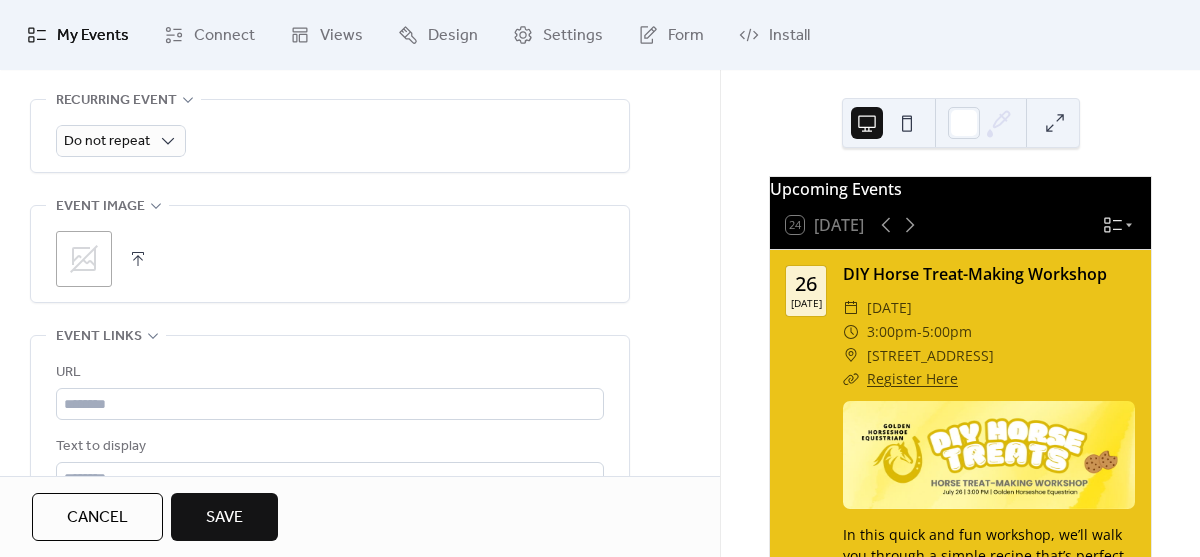 click 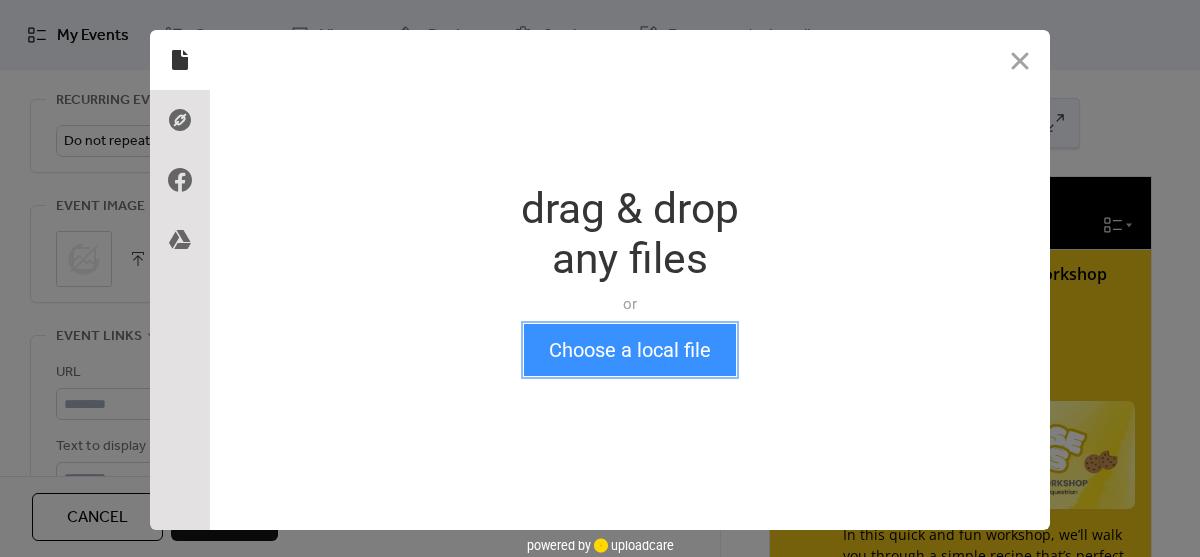 click on "Choose a local file" at bounding box center [630, 350] 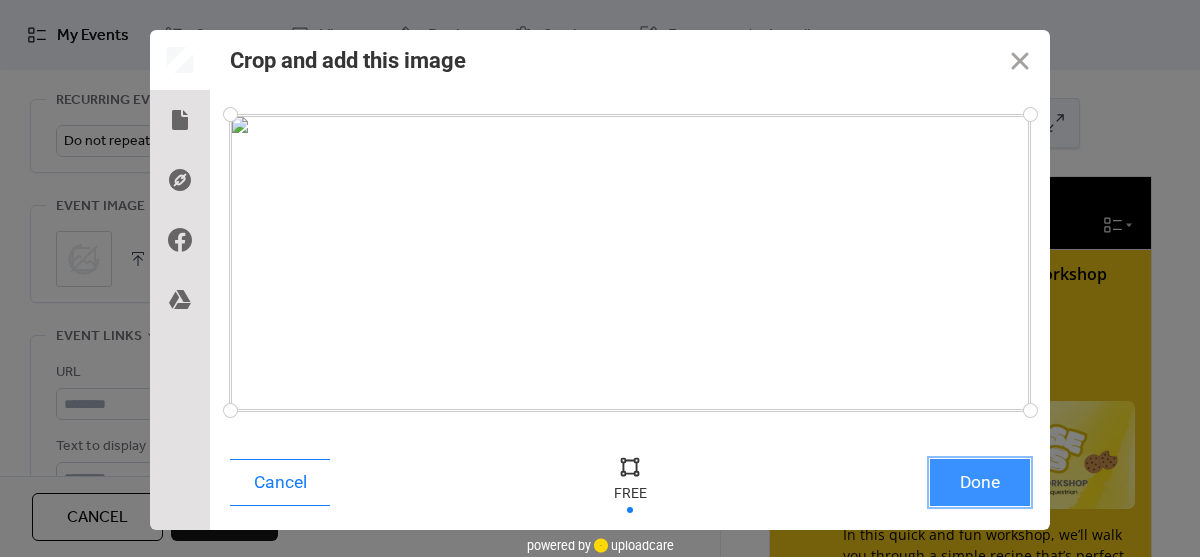 click on "Done" at bounding box center [980, 482] 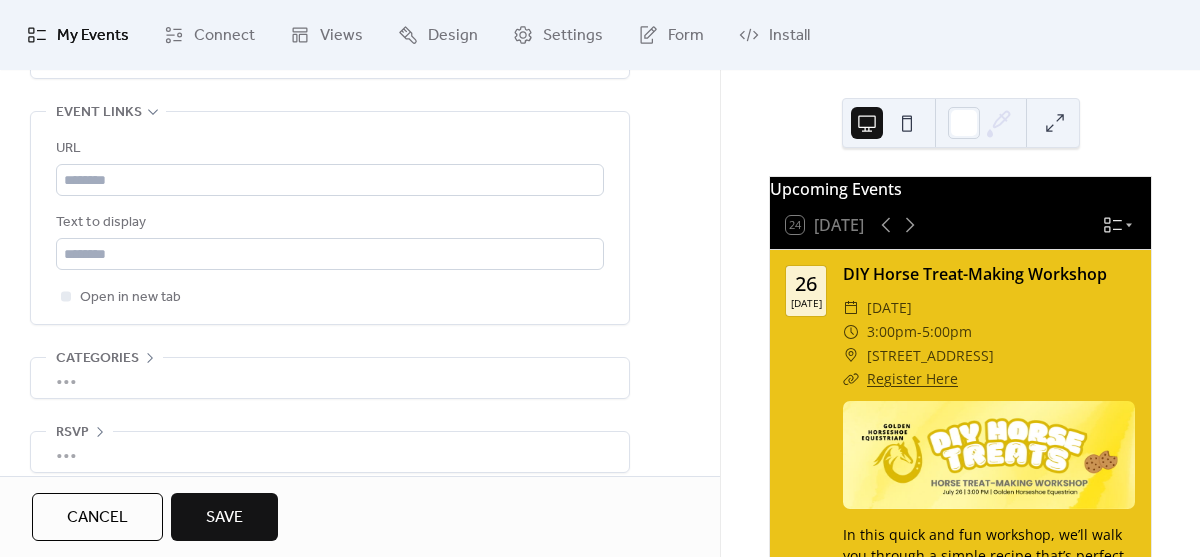 scroll, scrollTop: 1162, scrollLeft: 0, axis: vertical 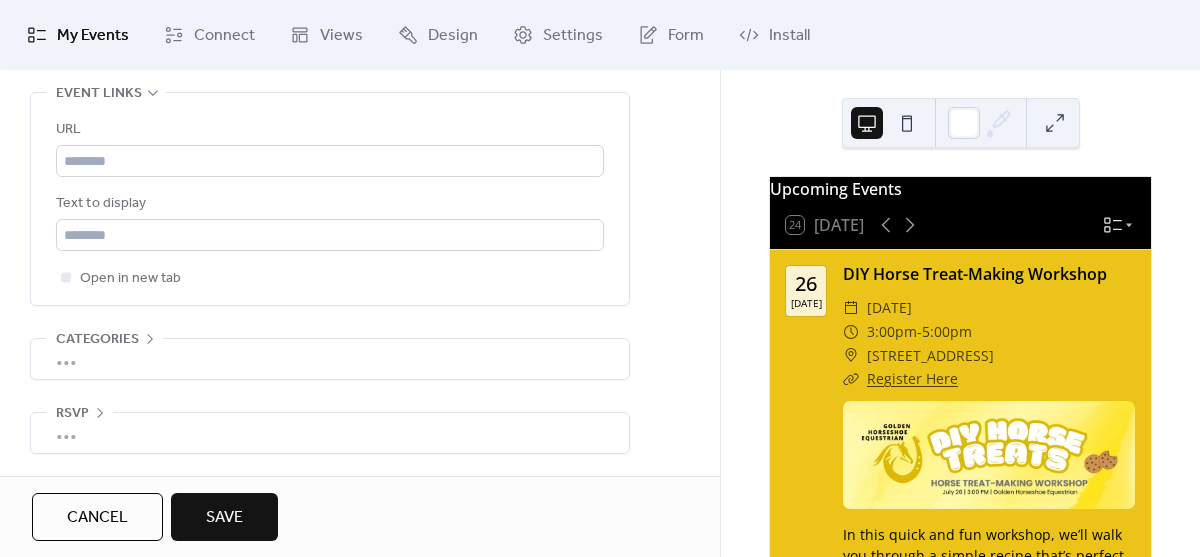 click on "Save" at bounding box center (224, 518) 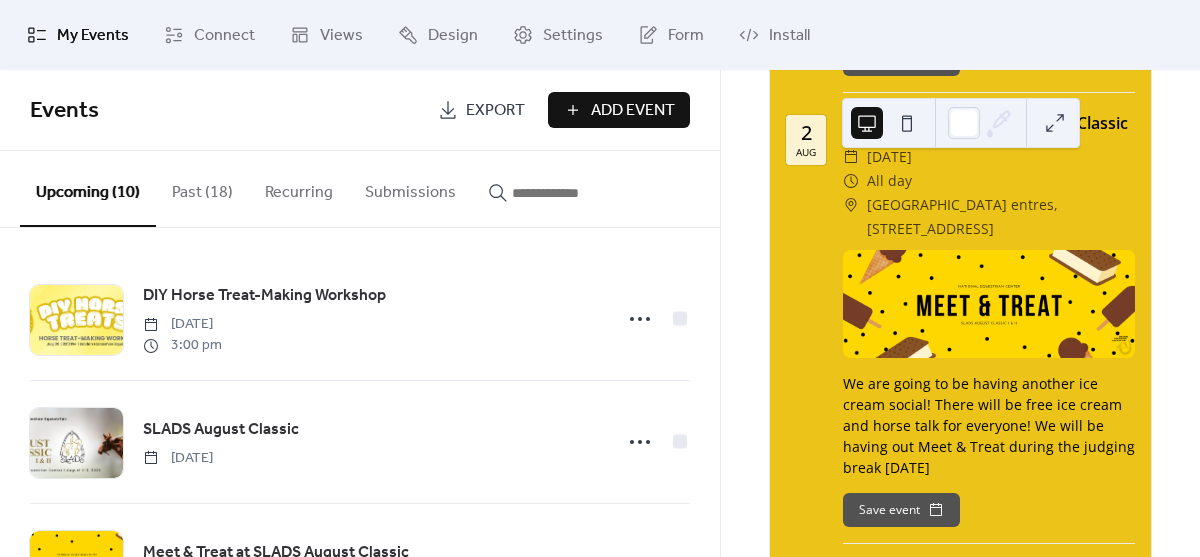 scroll, scrollTop: 1015, scrollLeft: 0, axis: vertical 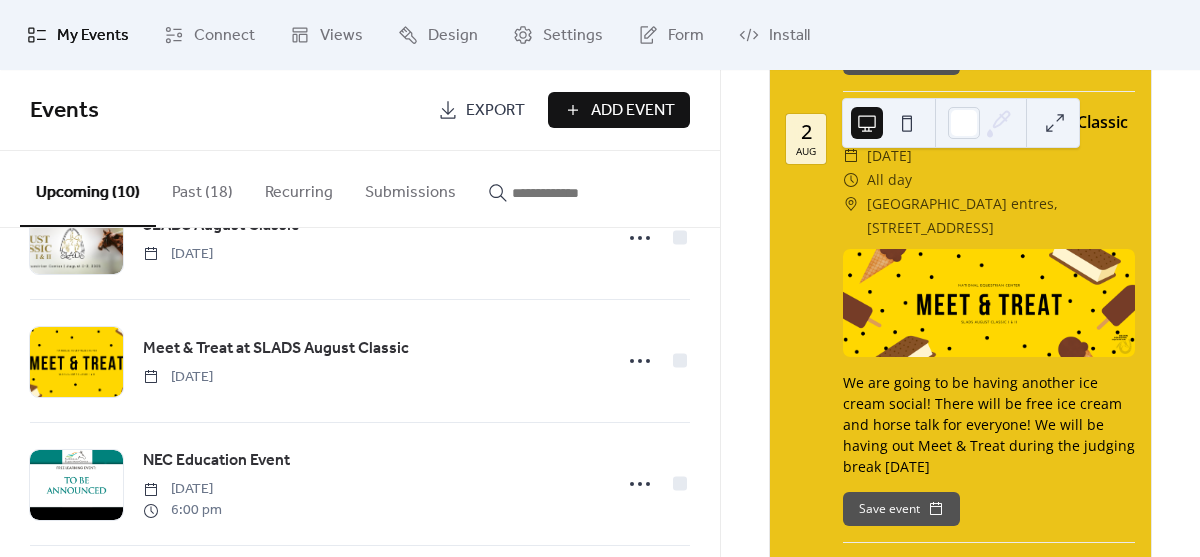 click on "Add Event" at bounding box center (633, 111) 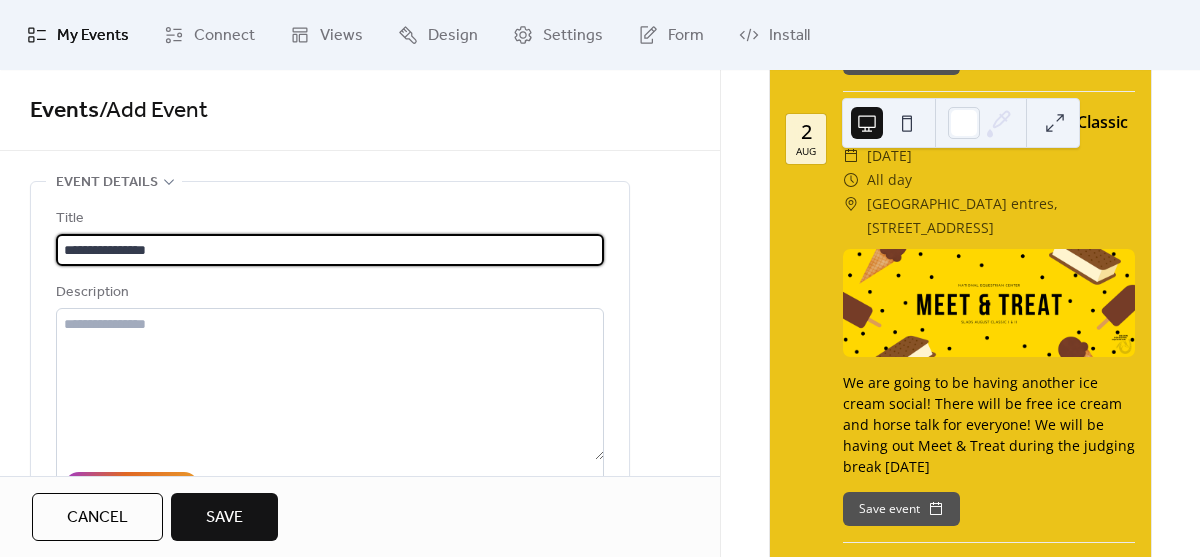 paste on "**********" 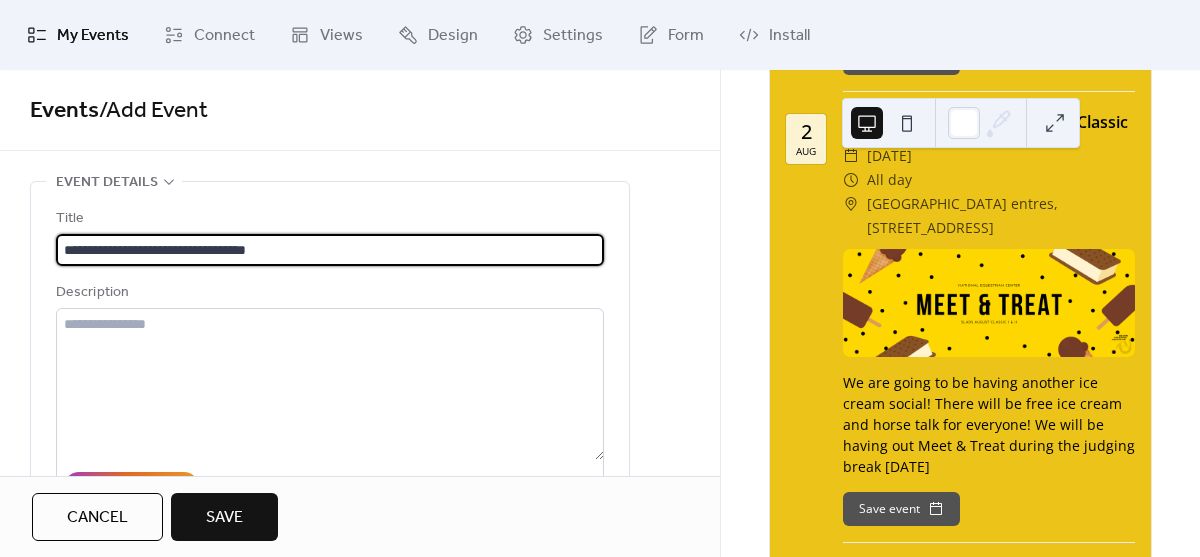 scroll, scrollTop: 1, scrollLeft: 0, axis: vertical 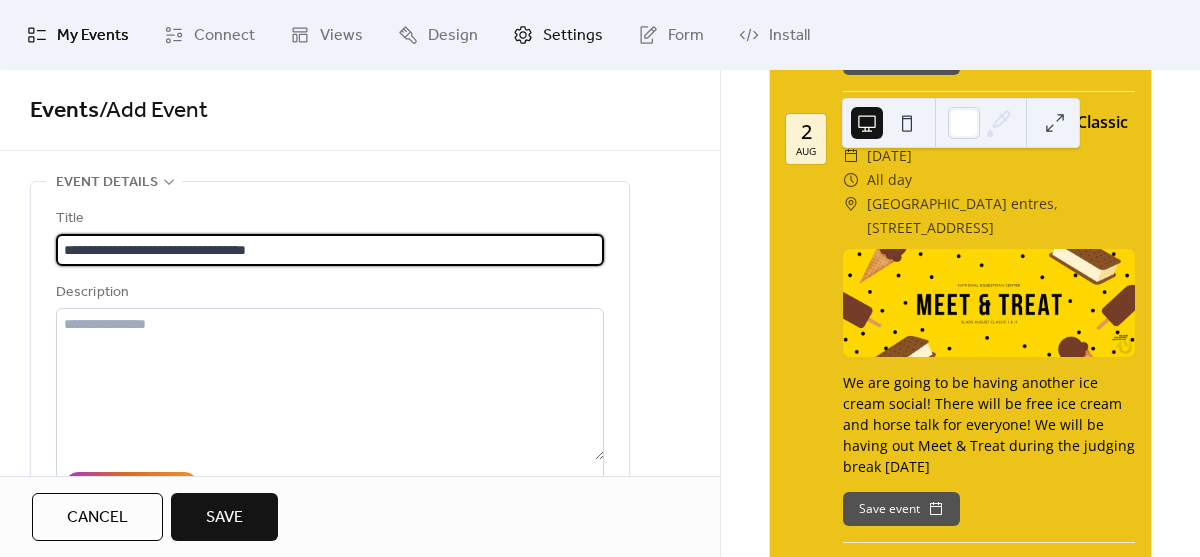 type on "**********" 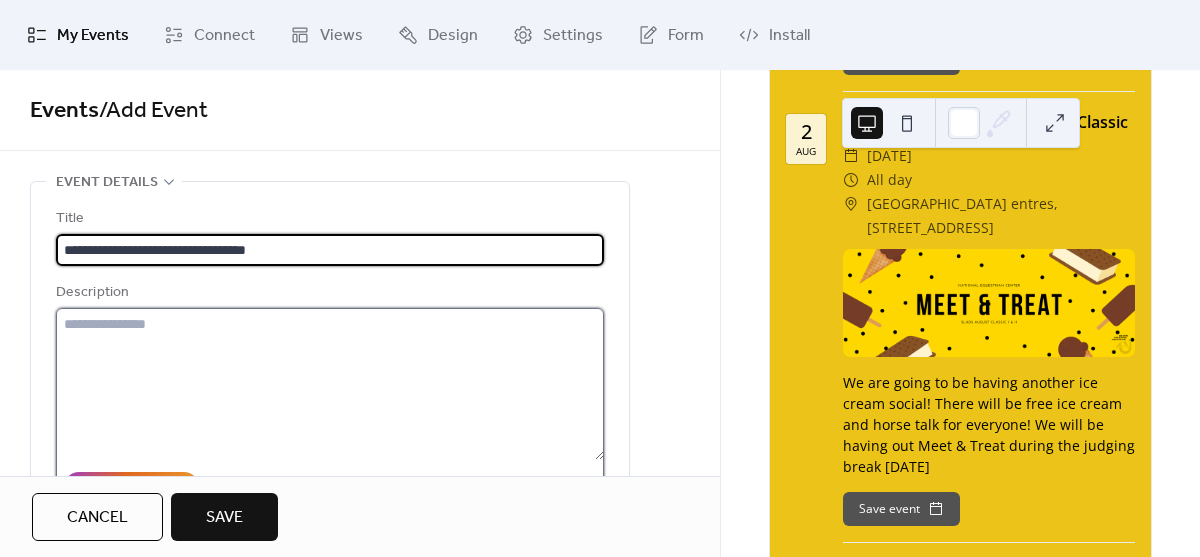 click at bounding box center [330, 384] 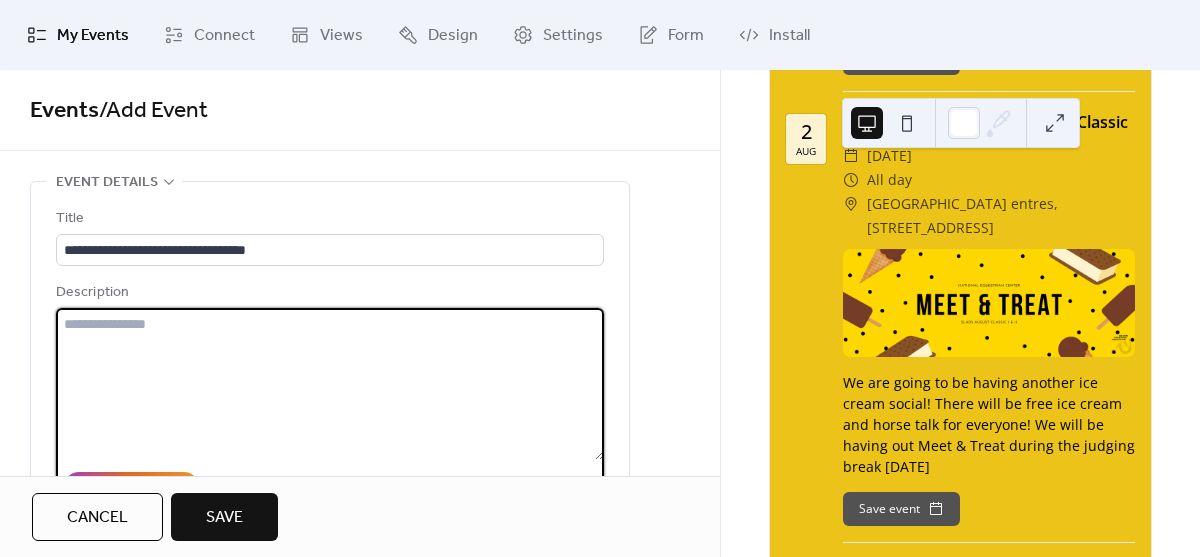 paste on "**********" 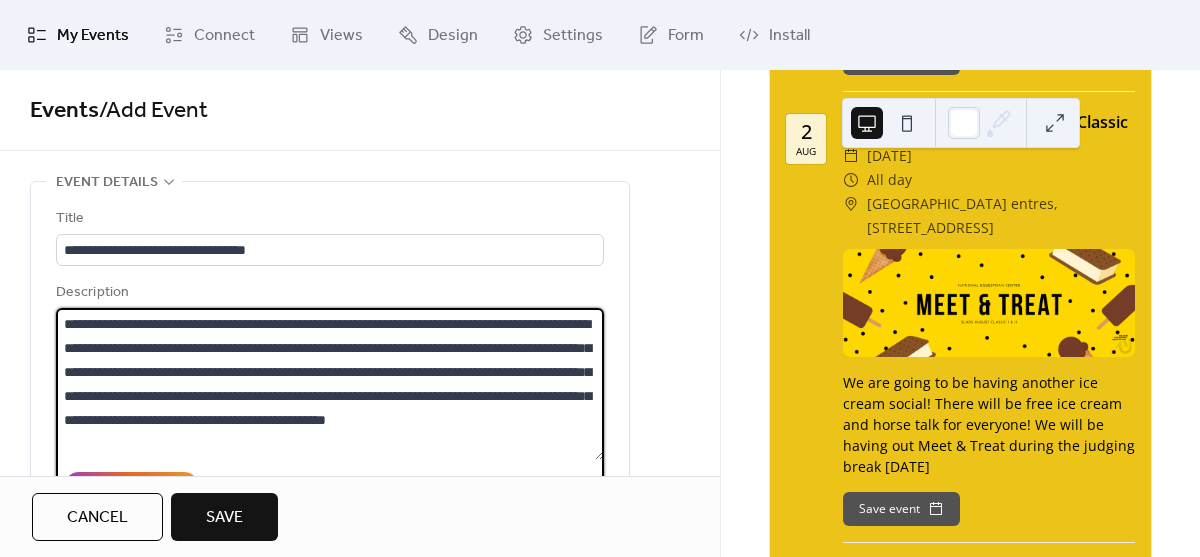 scroll, scrollTop: 93, scrollLeft: 0, axis: vertical 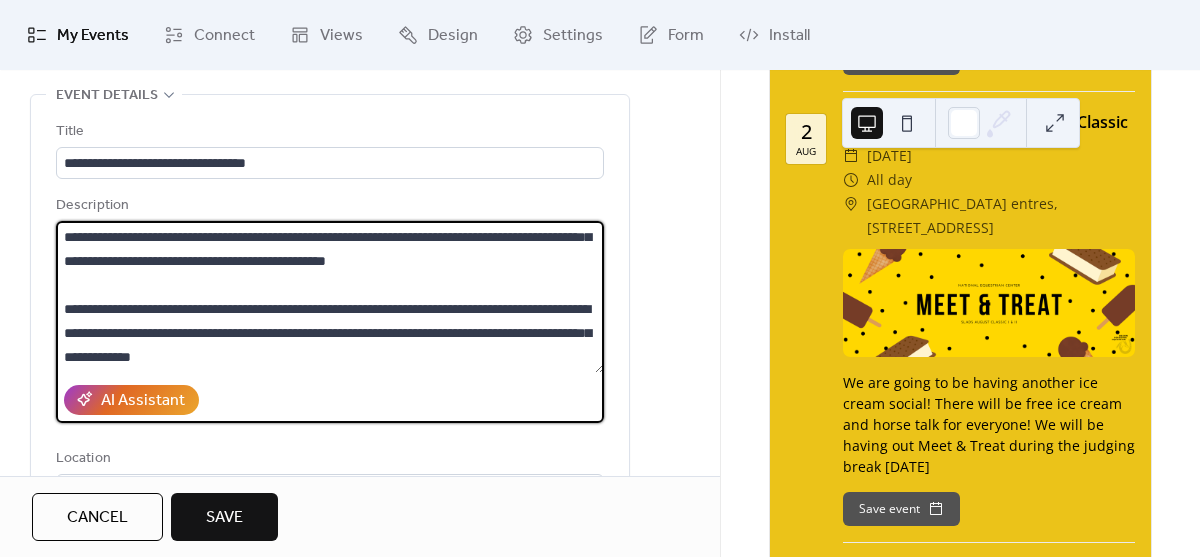 click on "**********" at bounding box center (330, 297) 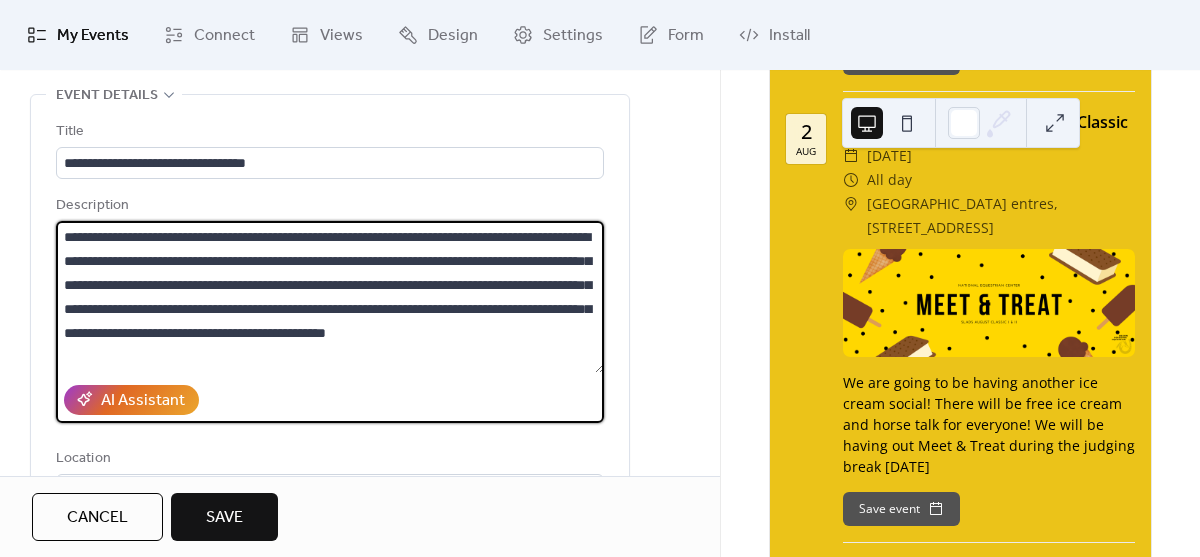 drag, startPoint x: 417, startPoint y: 344, endPoint x: -58, endPoint y: 180, distance: 502.51468 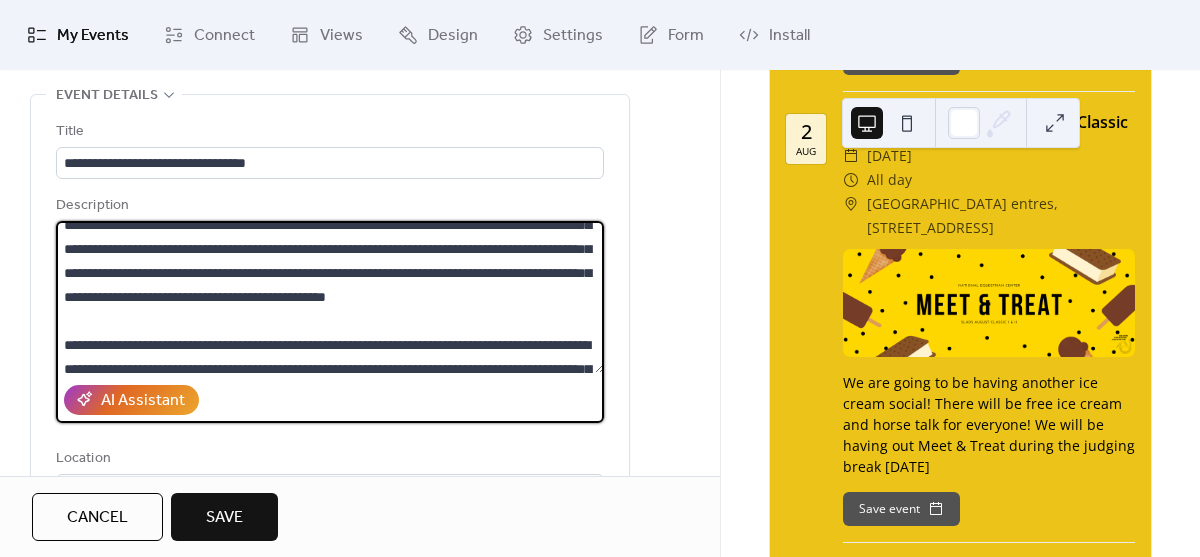 scroll, scrollTop: 96, scrollLeft: 0, axis: vertical 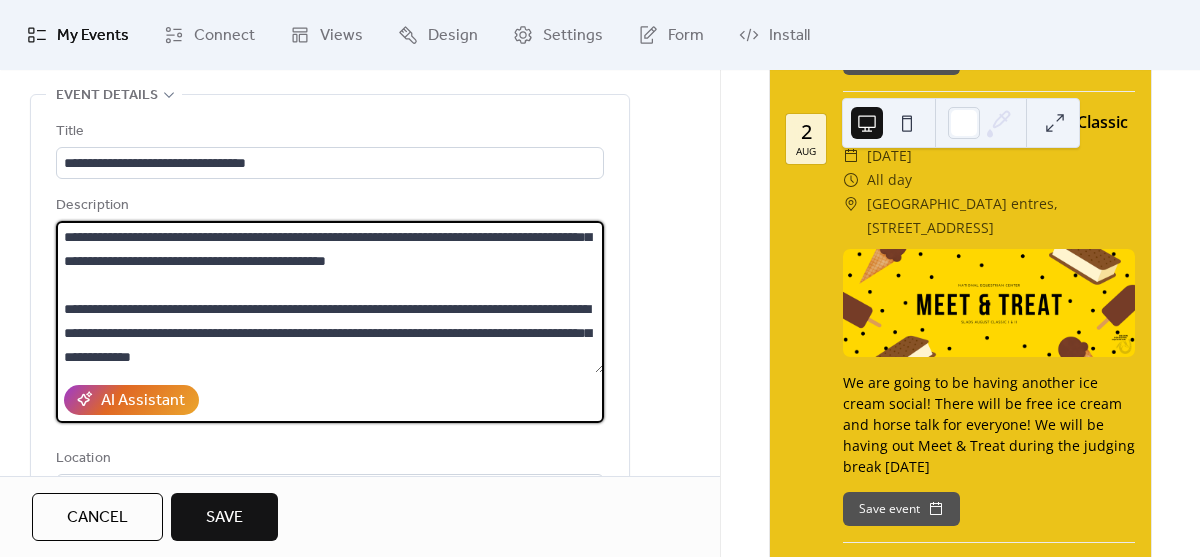 drag, startPoint x: 213, startPoint y: 308, endPoint x: 575, endPoint y: 438, distance: 384.6349 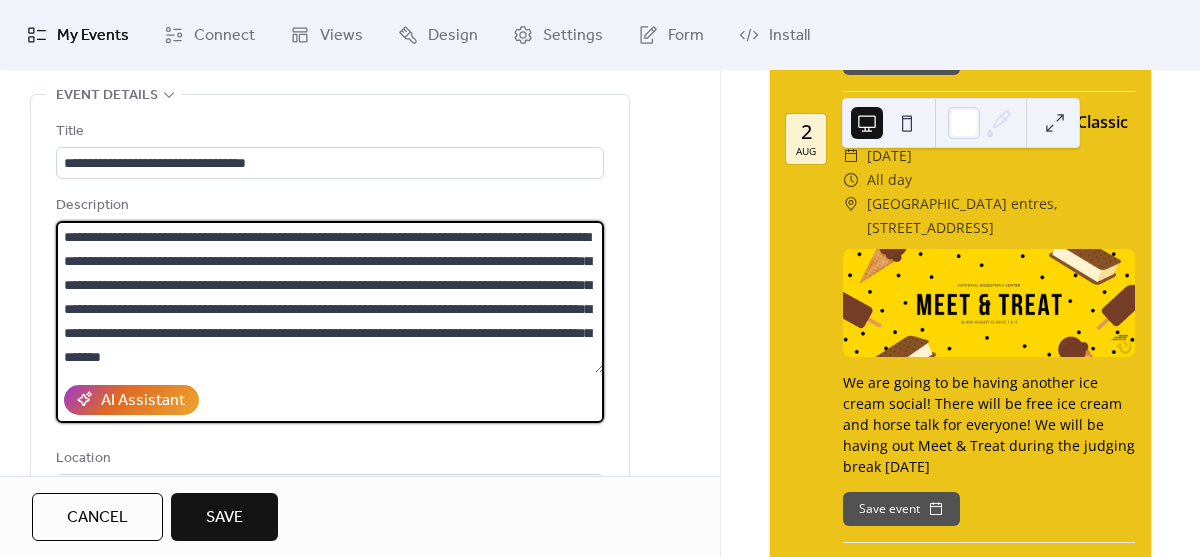 scroll, scrollTop: 0, scrollLeft: 0, axis: both 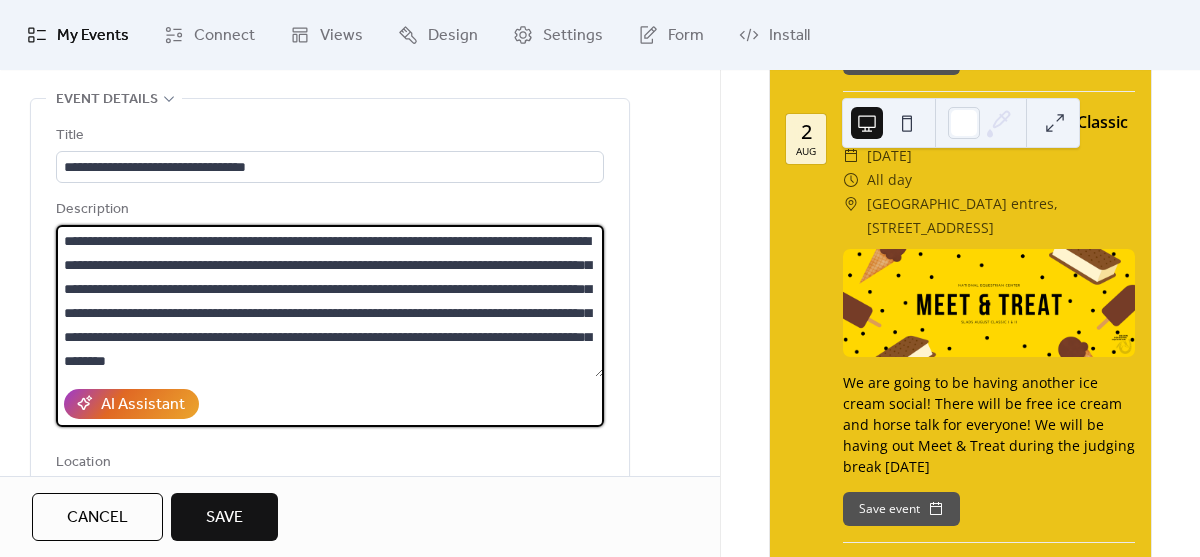 drag, startPoint x: 164, startPoint y: 310, endPoint x: 255, endPoint y: 363, distance: 105.30907 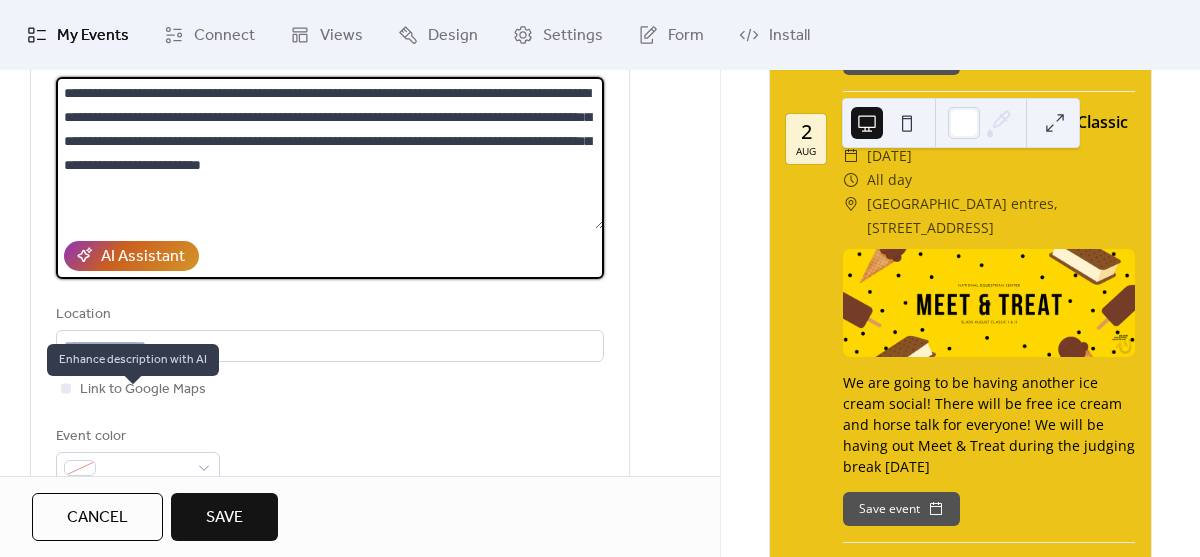 scroll, scrollTop: 236, scrollLeft: 0, axis: vertical 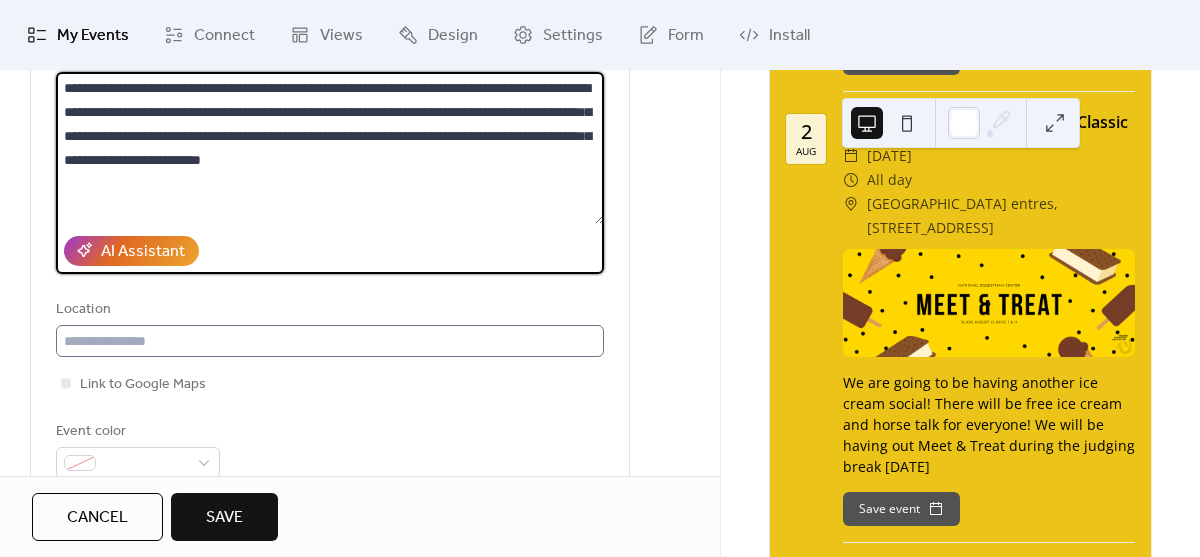 type on "**********" 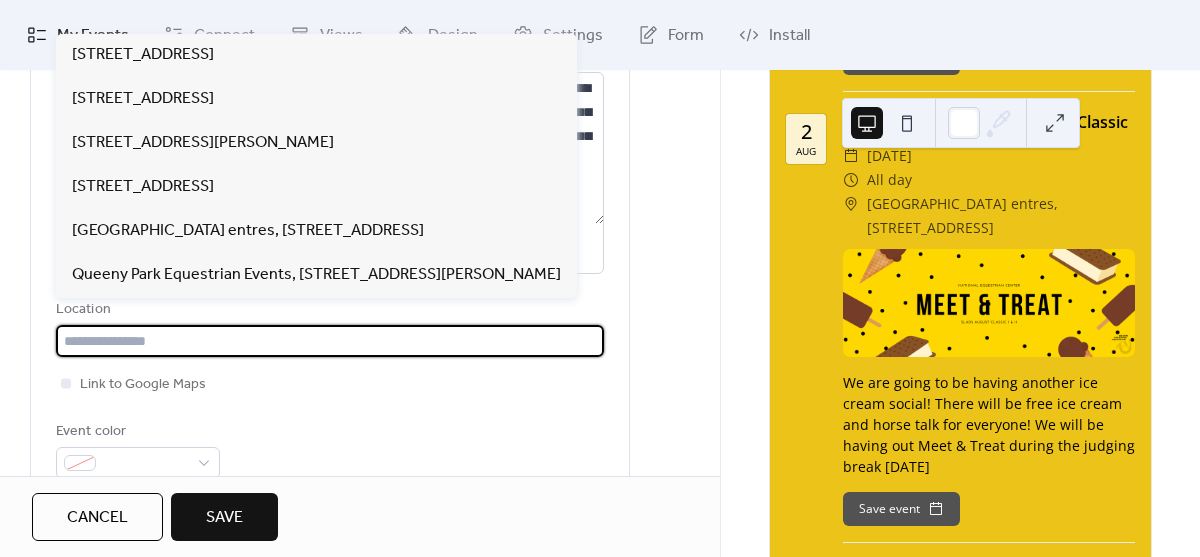 click at bounding box center [330, 341] 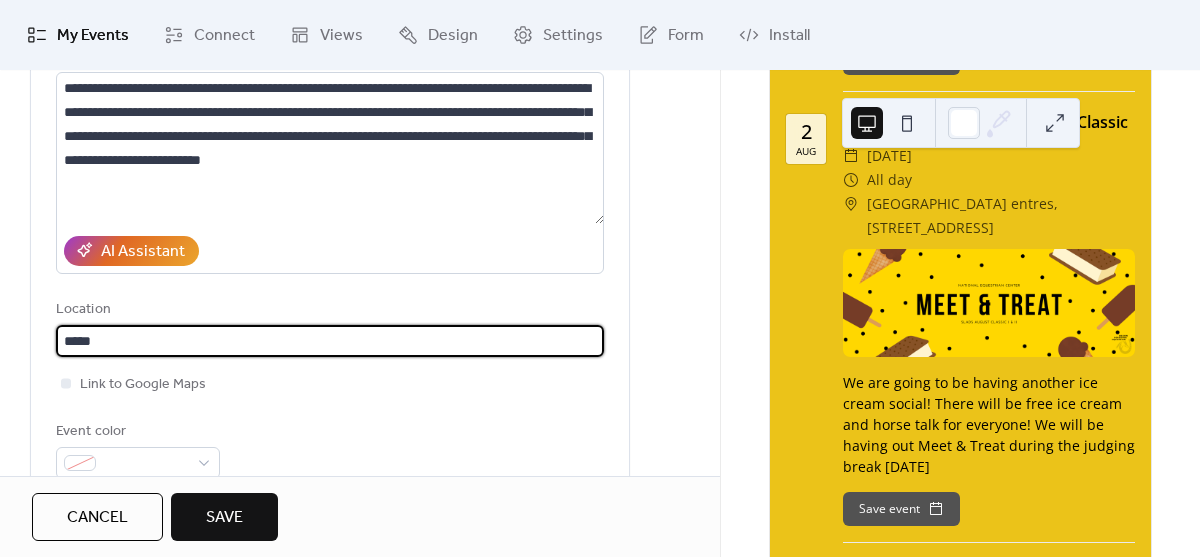 scroll, scrollTop: 1, scrollLeft: 0, axis: vertical 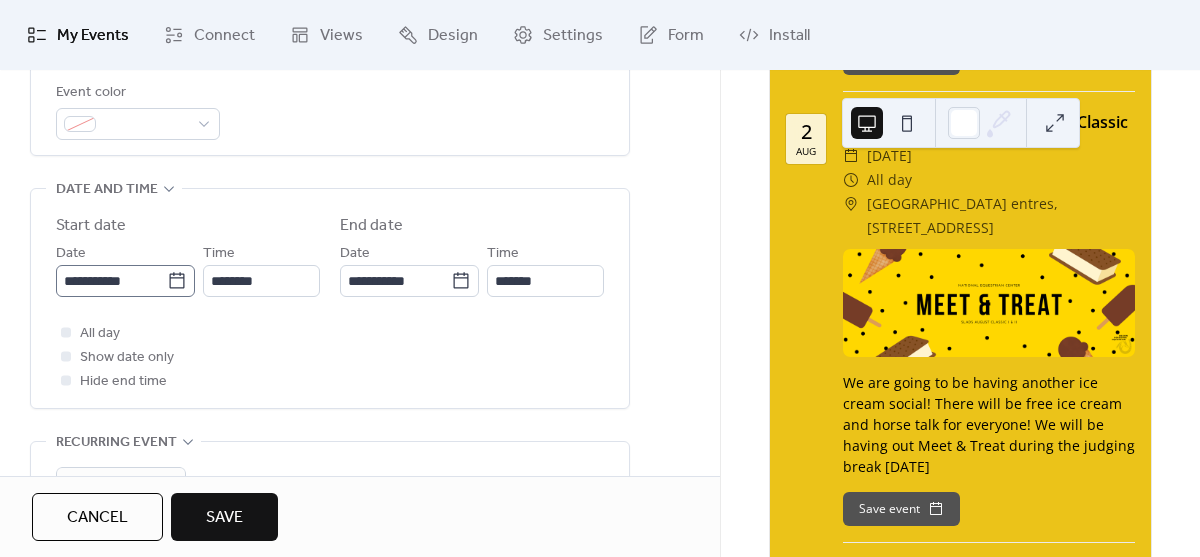 type on "**********" 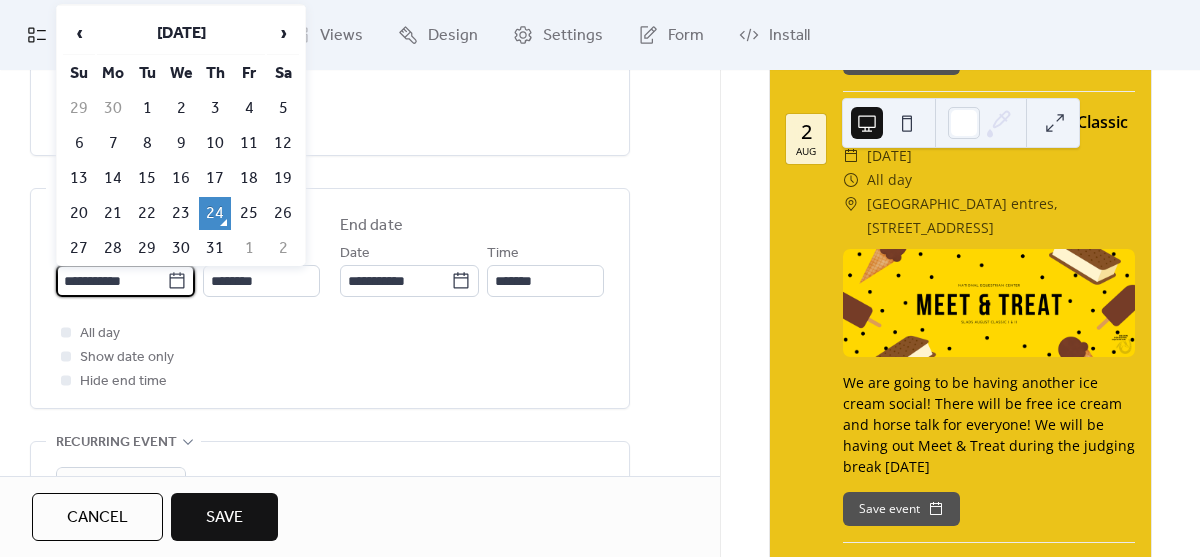 click on "**********" at bounding box center [111, 281] 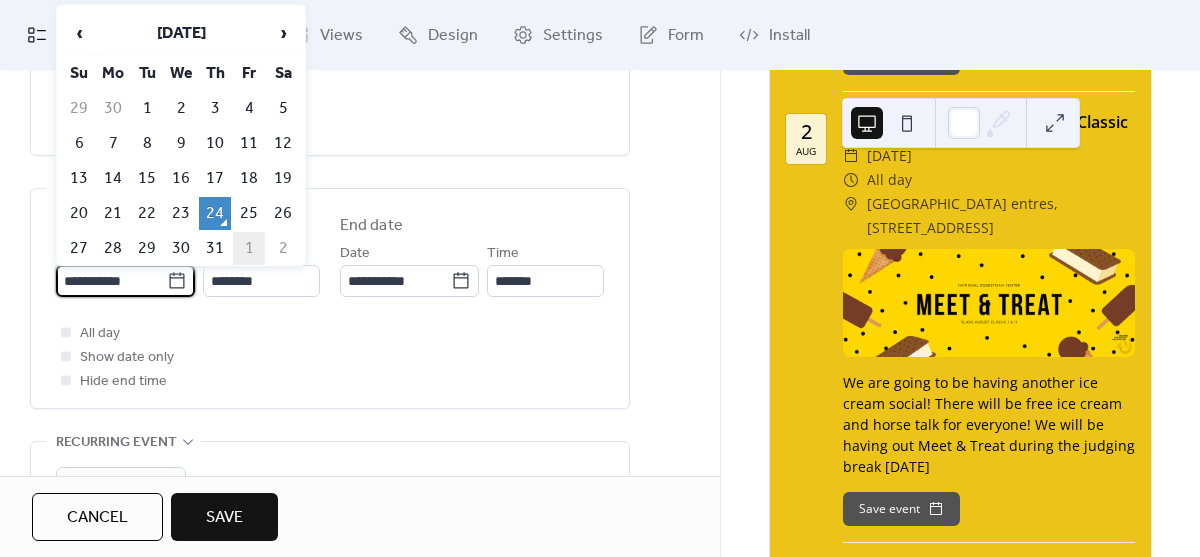 click on "1" at bounding box center (249, 248) 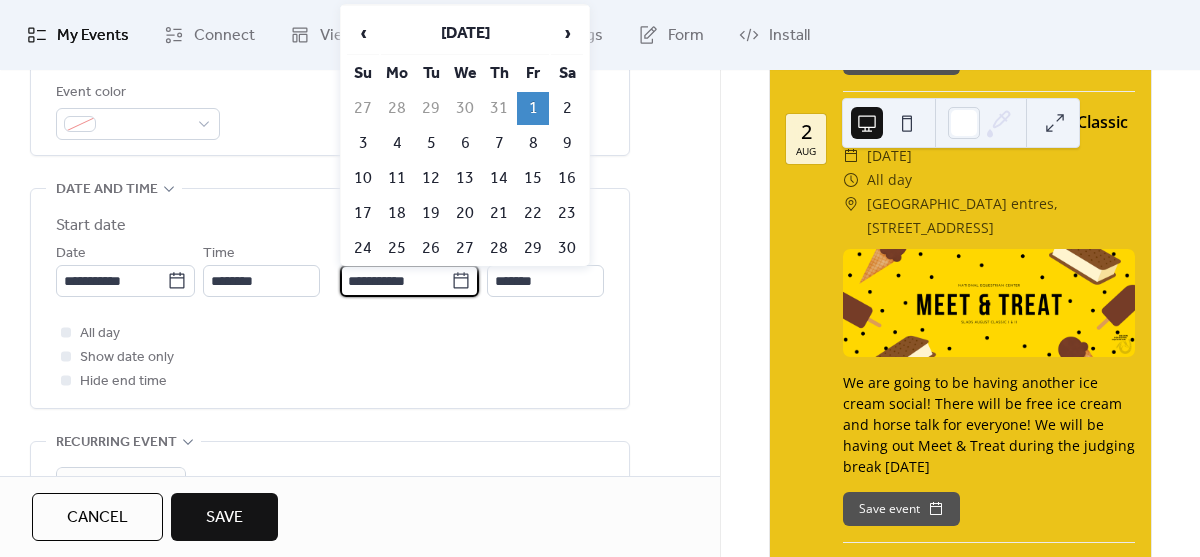 click on "**********" at bounding box center [395, 281] 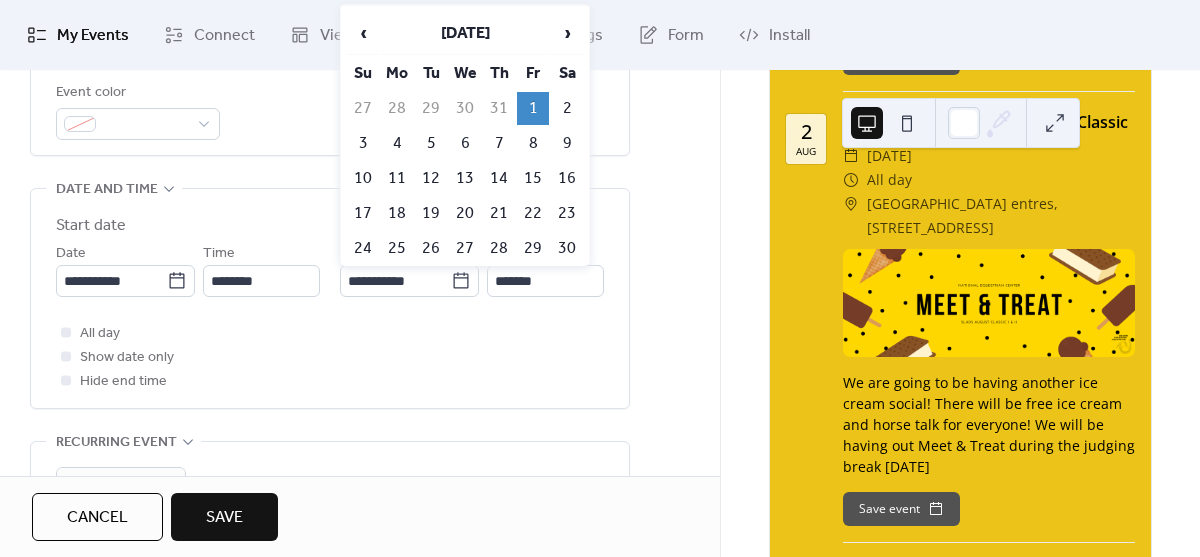 click on "1" at bounding box center (533, 108) 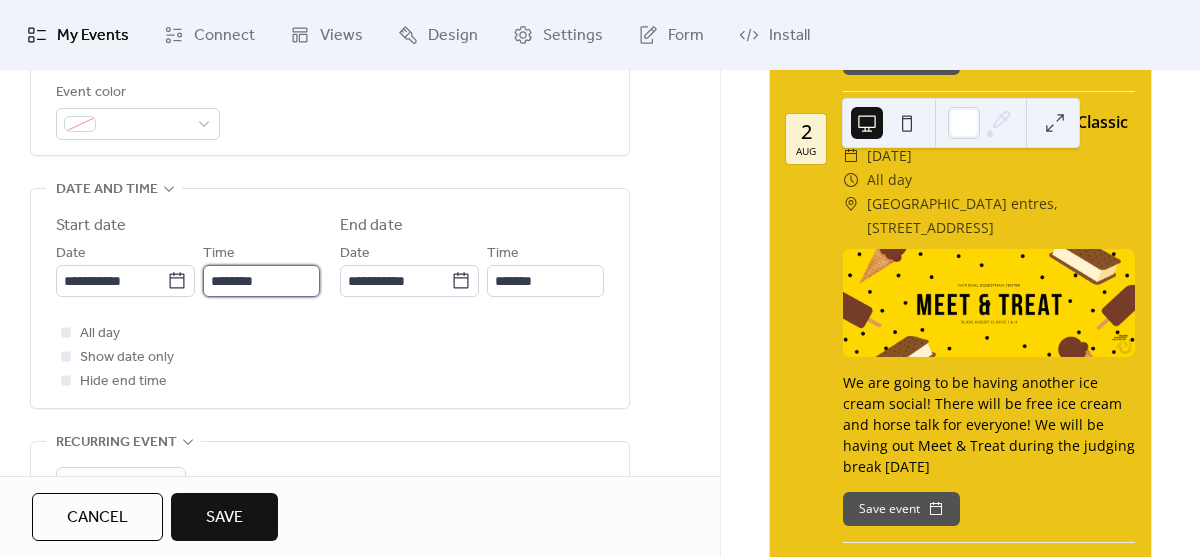 click on "********" at bounding box center (261, 281) 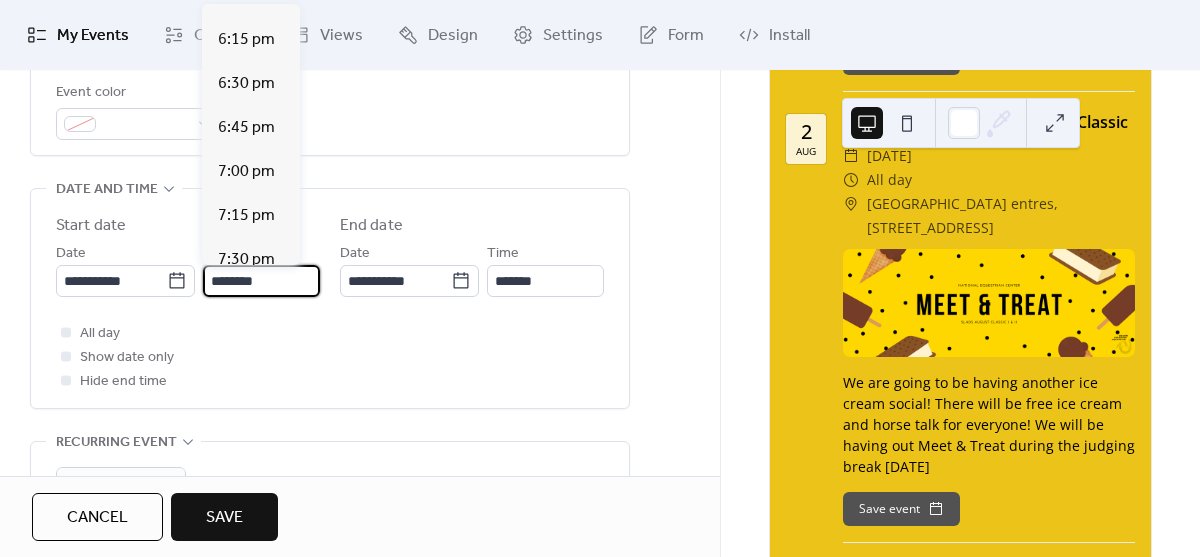 scroll, scrollTop: 3196, scrollLeft: 0, axis: vertical 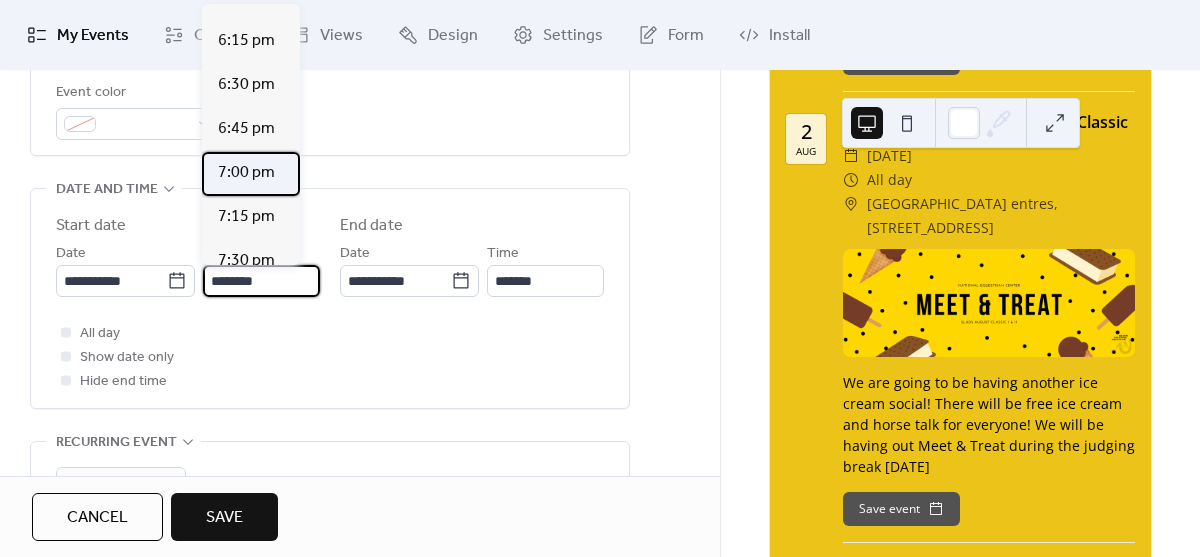 click on "7:00 pm" at bounding box center [246, 173] 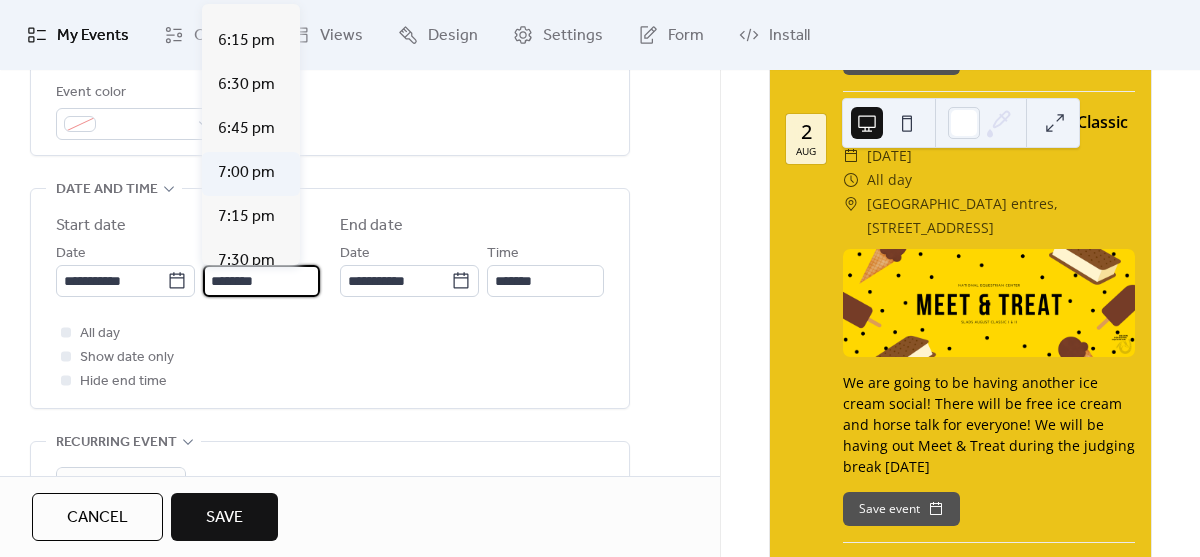 type on "*******" 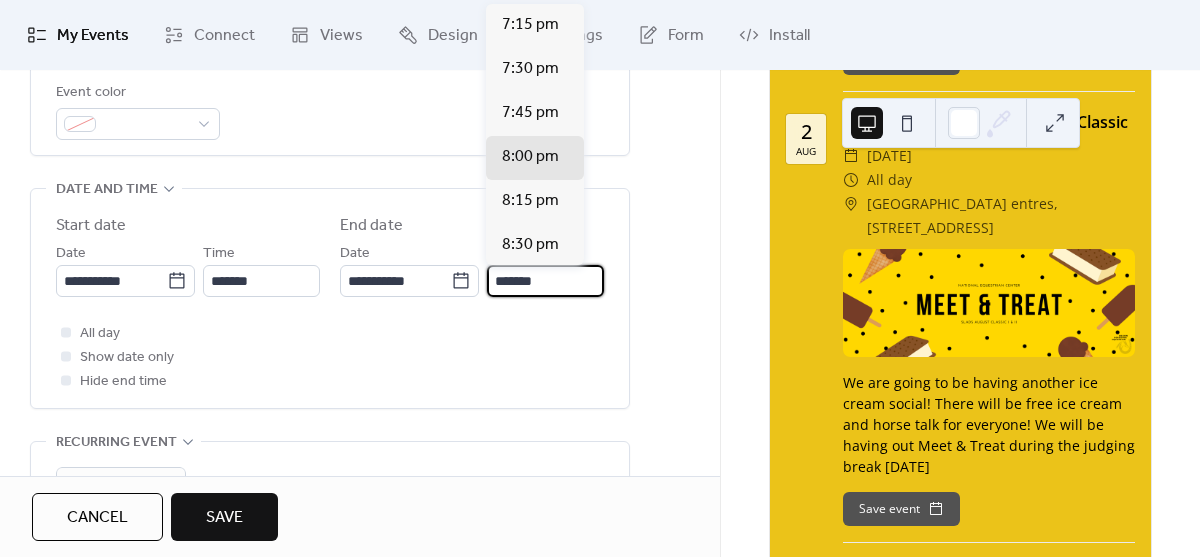 click on "*******" at bounding box center [545, 281] 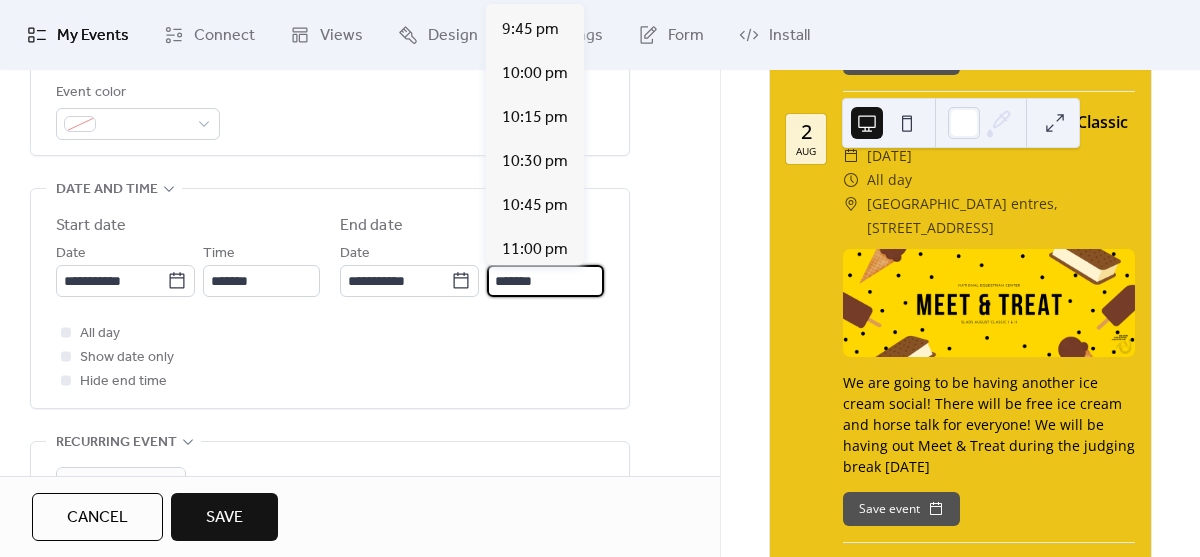 scroll, scrollTop: 436, scrollLeft: 0, axis: vertical 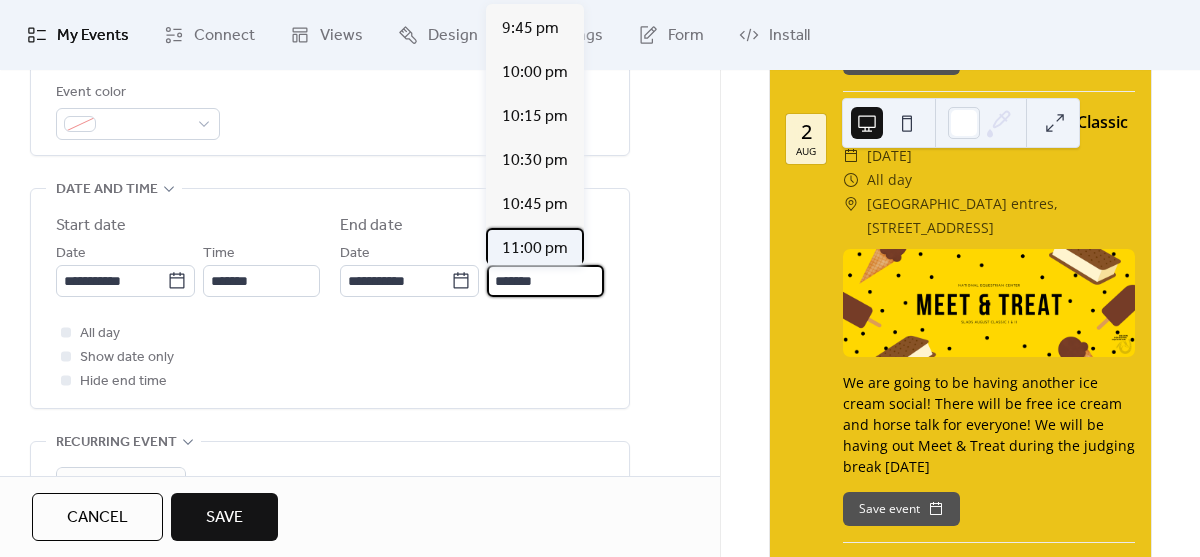 click on "11:00 pm" at bounding box center (535, 249) 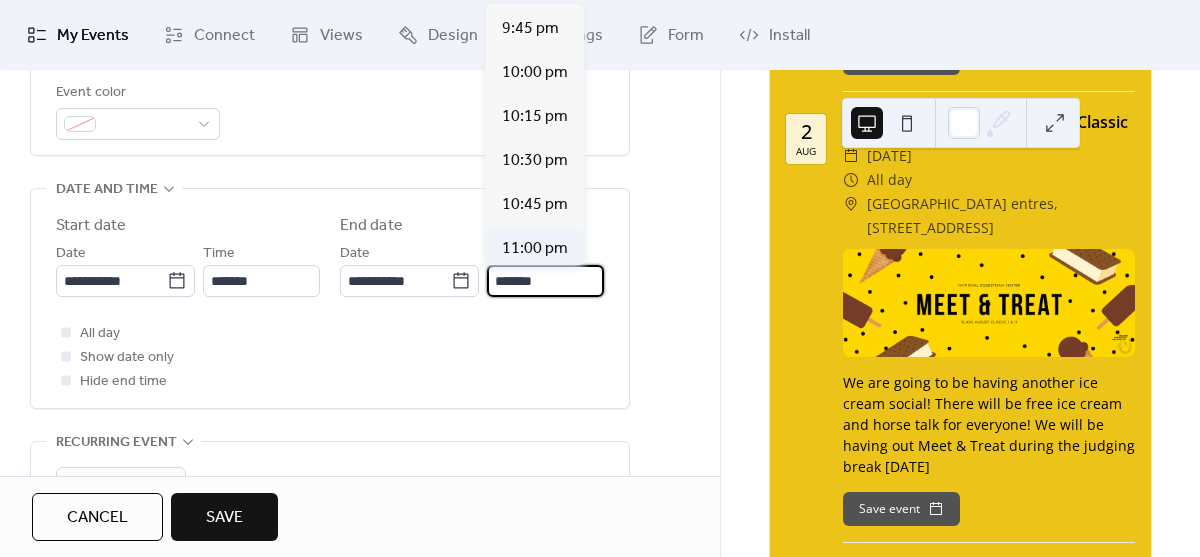type on "********" 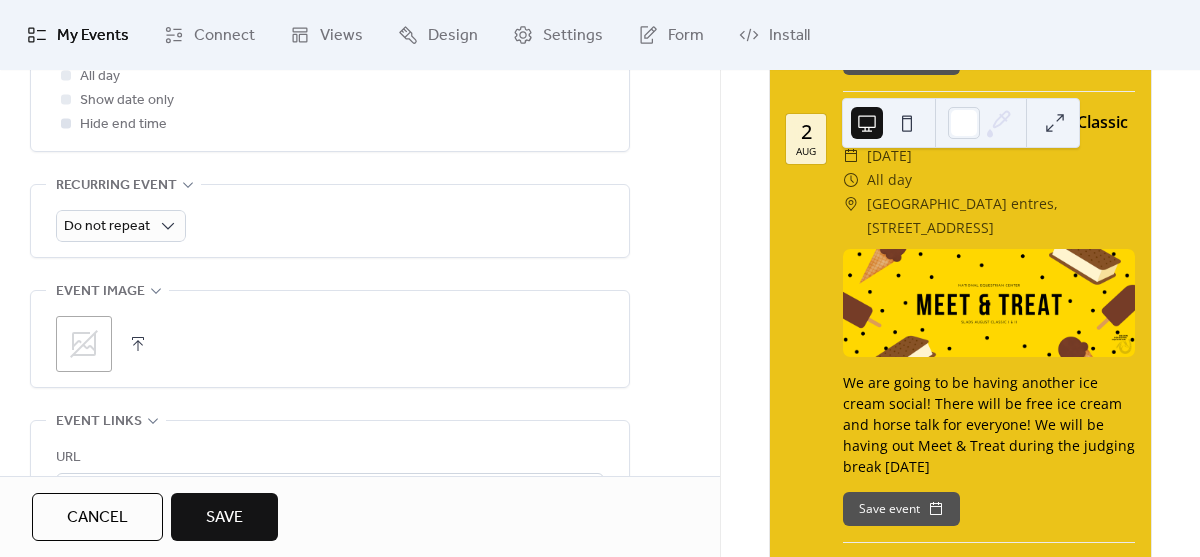 scroll, scrollTop: 833, scrollLeft: 0, axis: vertical 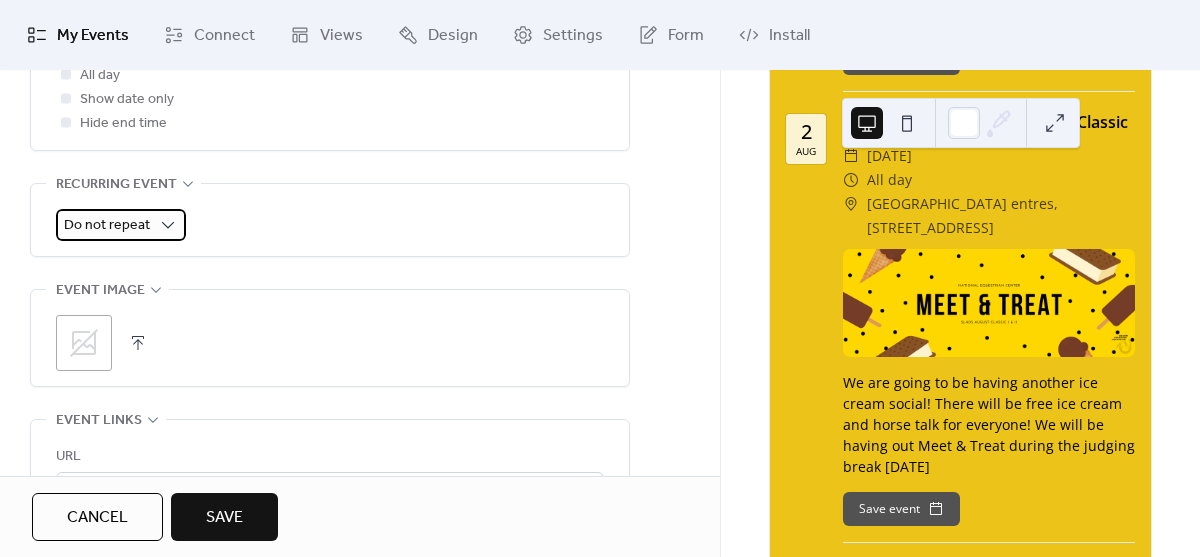 click on "Do not repeat" at bounding box center (107, 225) 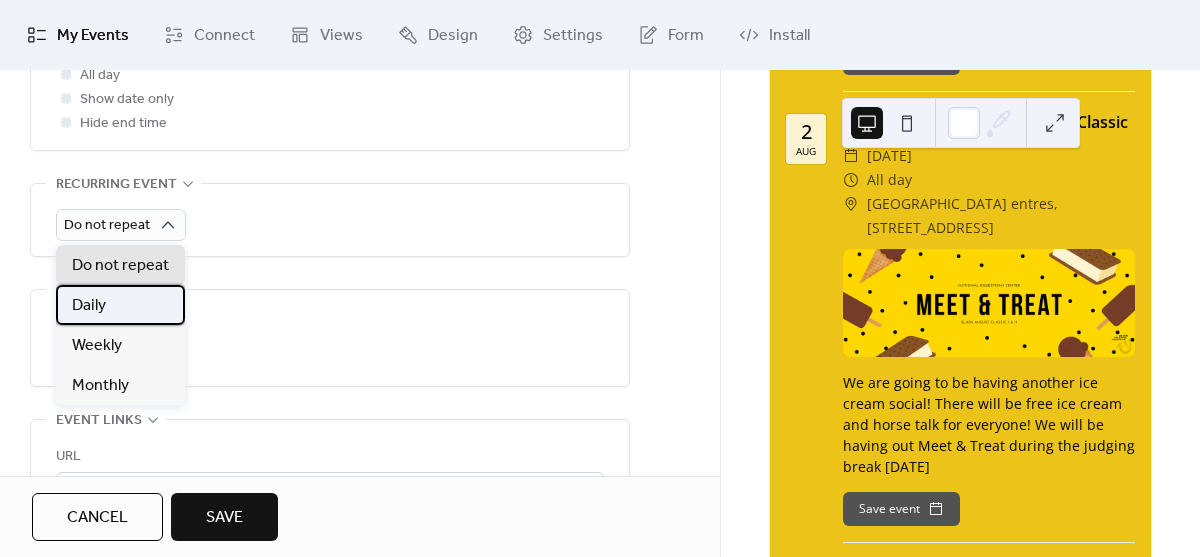 click on "Daily" at bounding box center [120, 305] 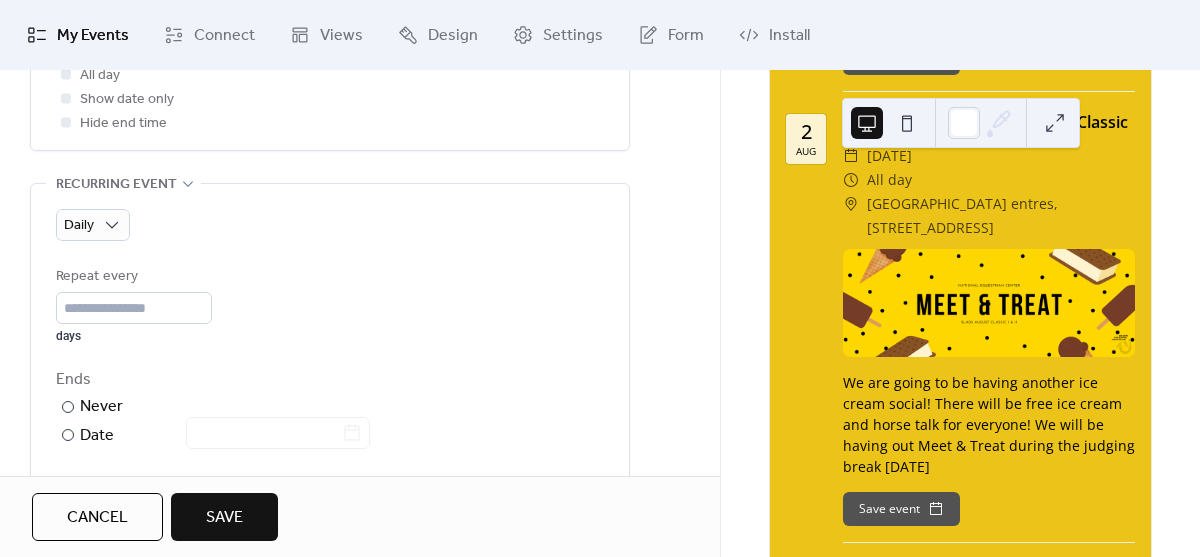scroll, scrollTop: 899, scrollLeft: 0, axis: vertical 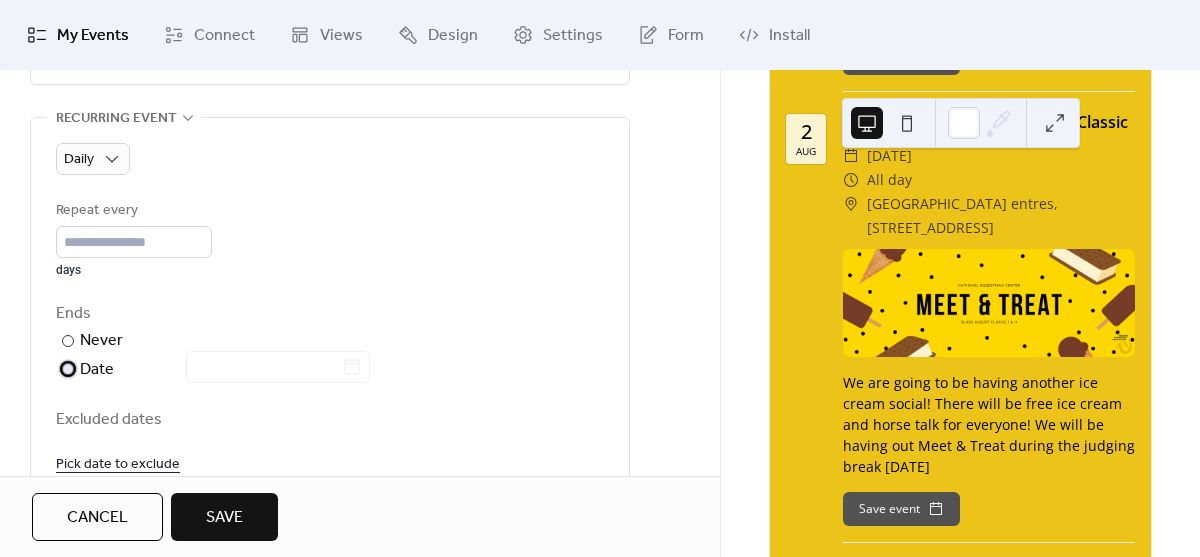 click on "Date" at bounding box center [225, 370] 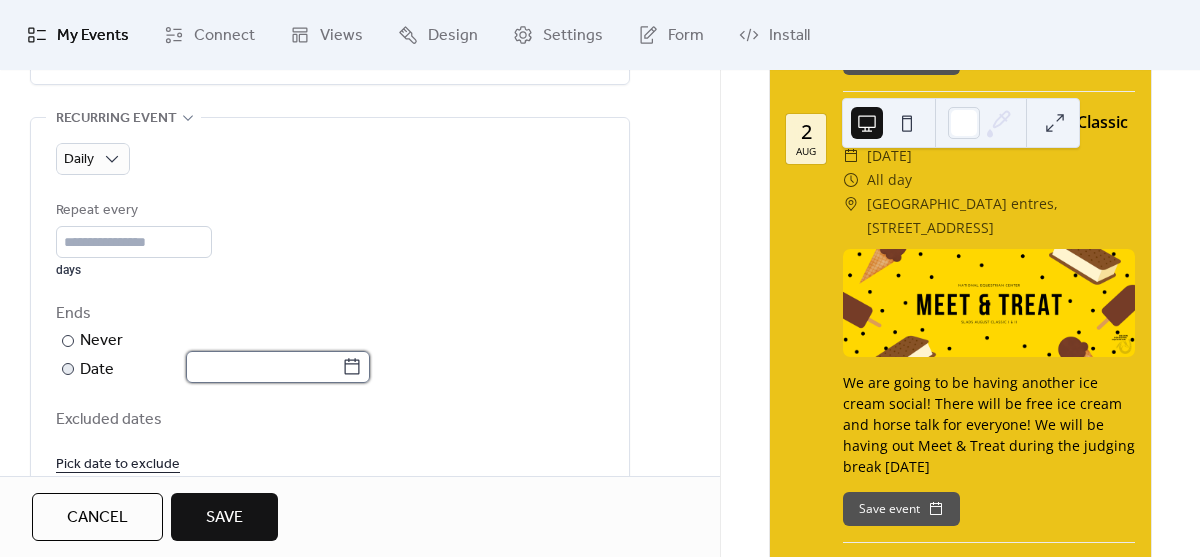 click at bounding box center [264, 367] 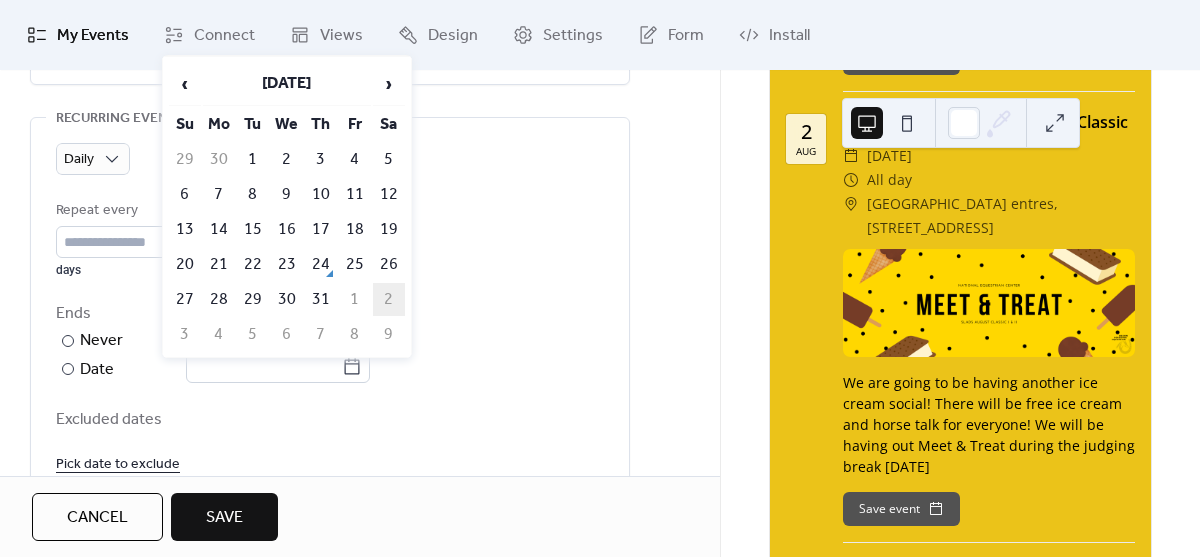 click on "2" at bounding box center [389, 299] 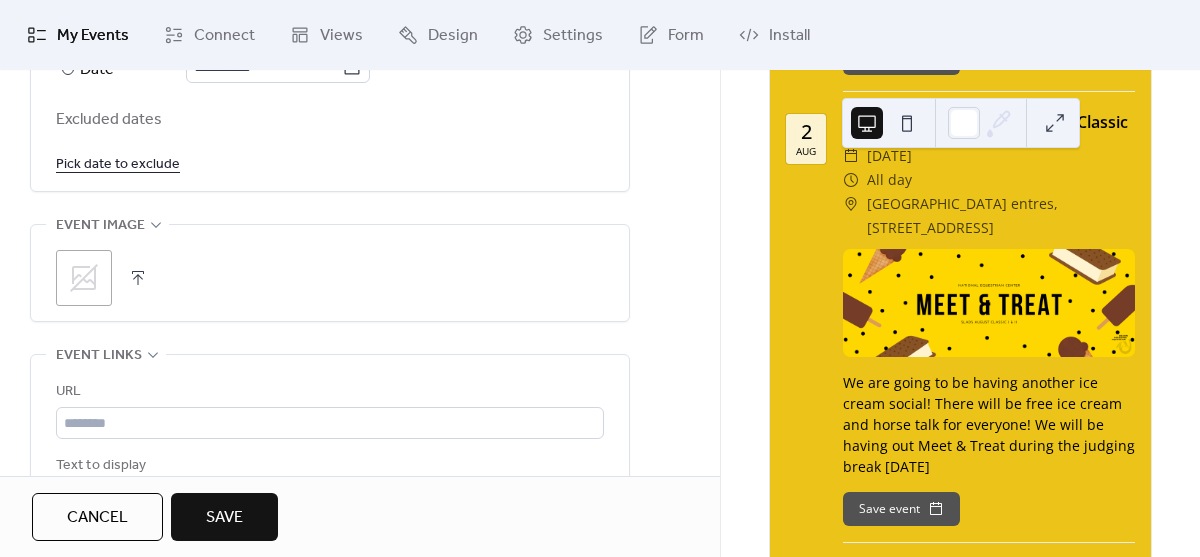 scroll, scrollTop: 1209, scrollLeft: 0, axis: vertical 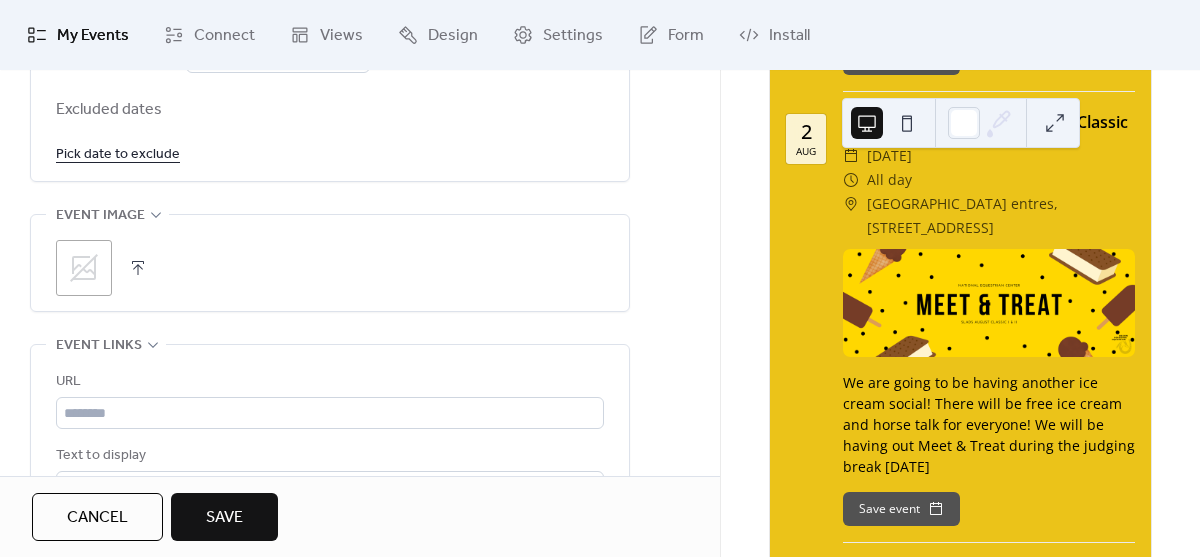 click 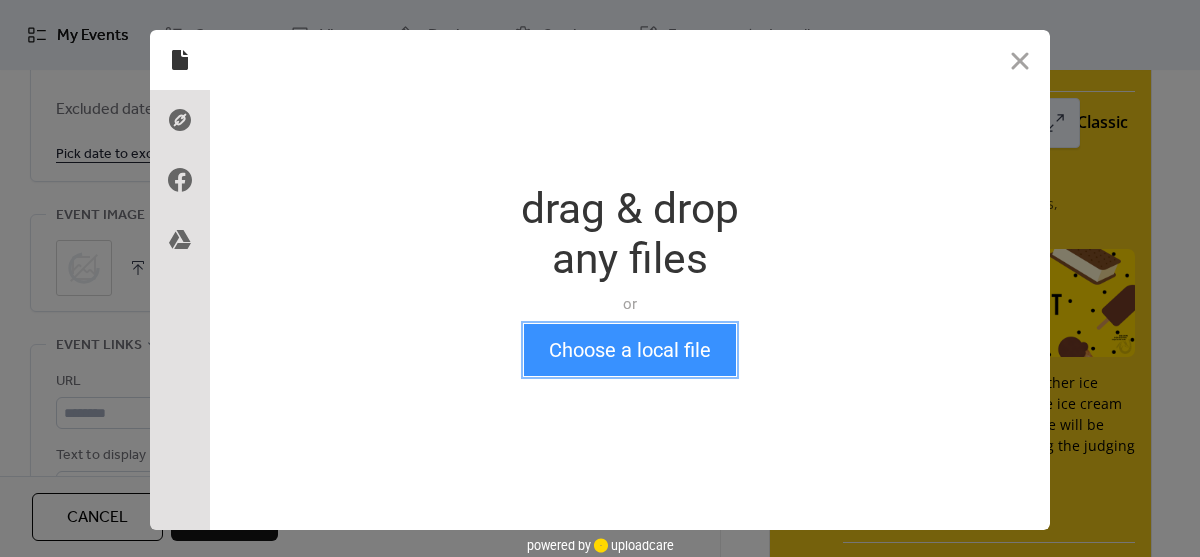 click on "Choose a local file" at bounding box center (630, 350) 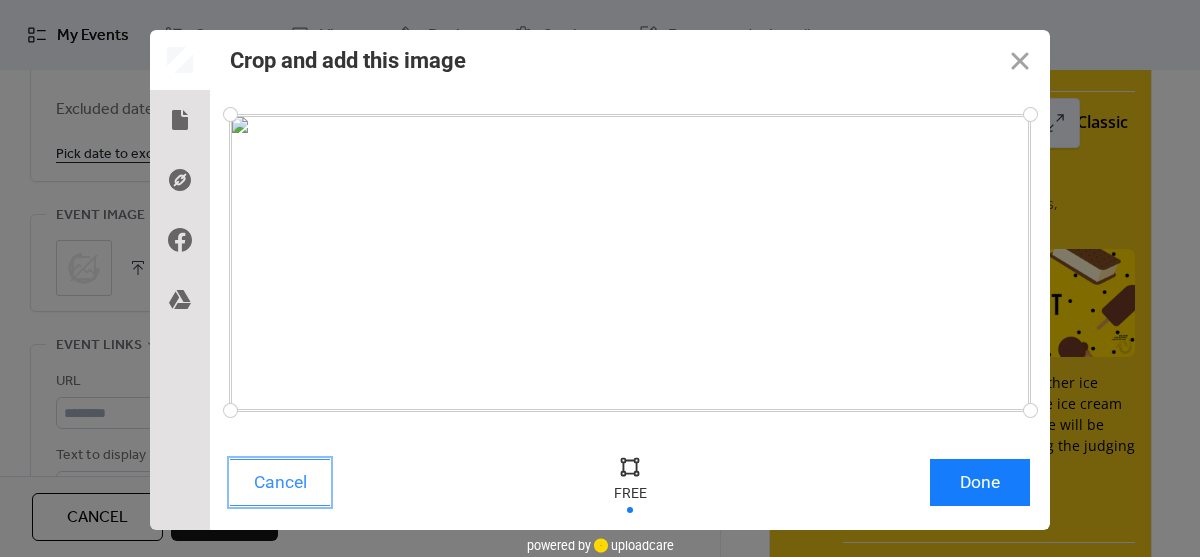 click on "Cancel" at bounding box center (280, 482) 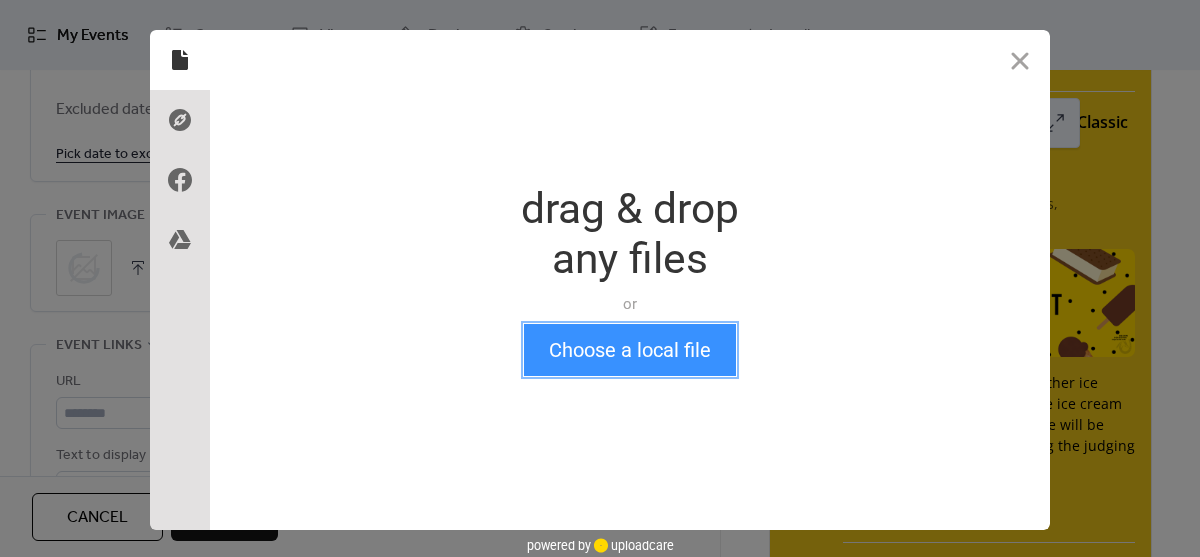 click on "Choose a local file" at bounding box center [630, 350] 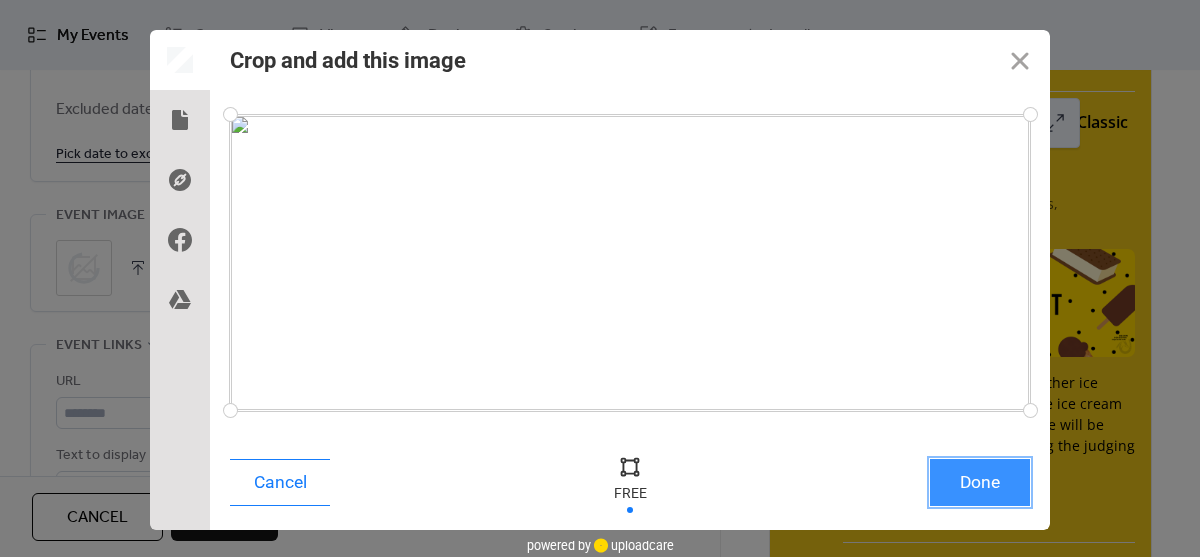 click on "Done" at bounding box center (980, 482) 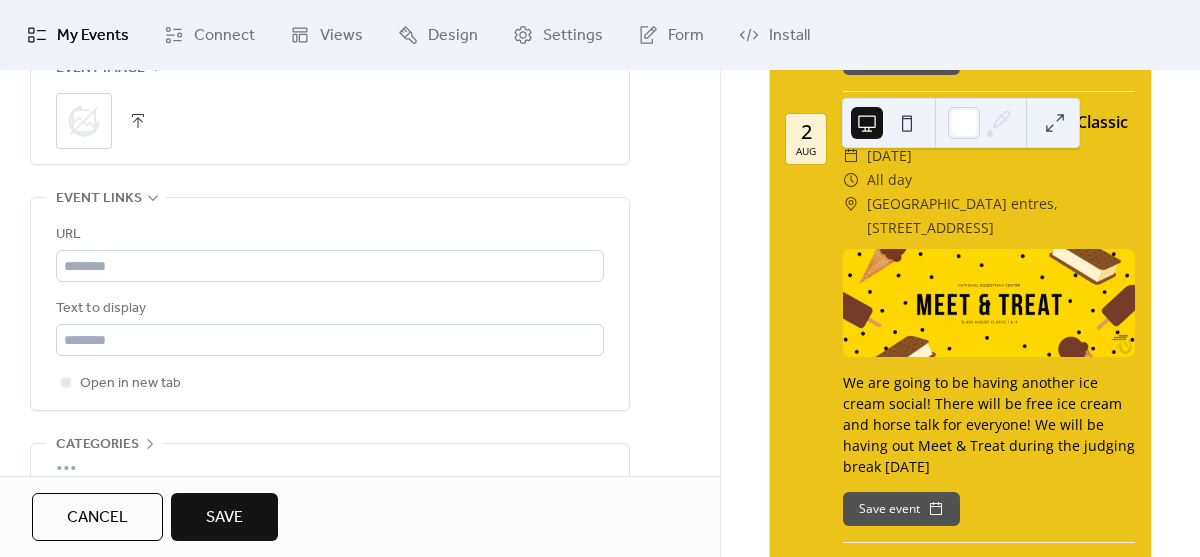 scroll, scrollTop: 1399, scrollLeft: 0, axis: vertical 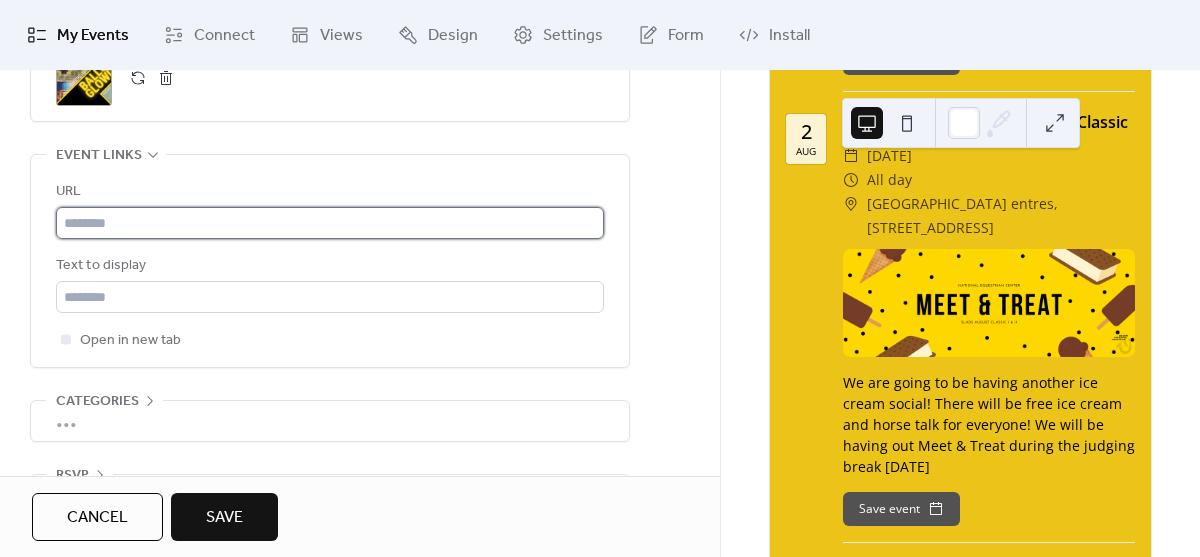 click at bounding box center (330, 223) 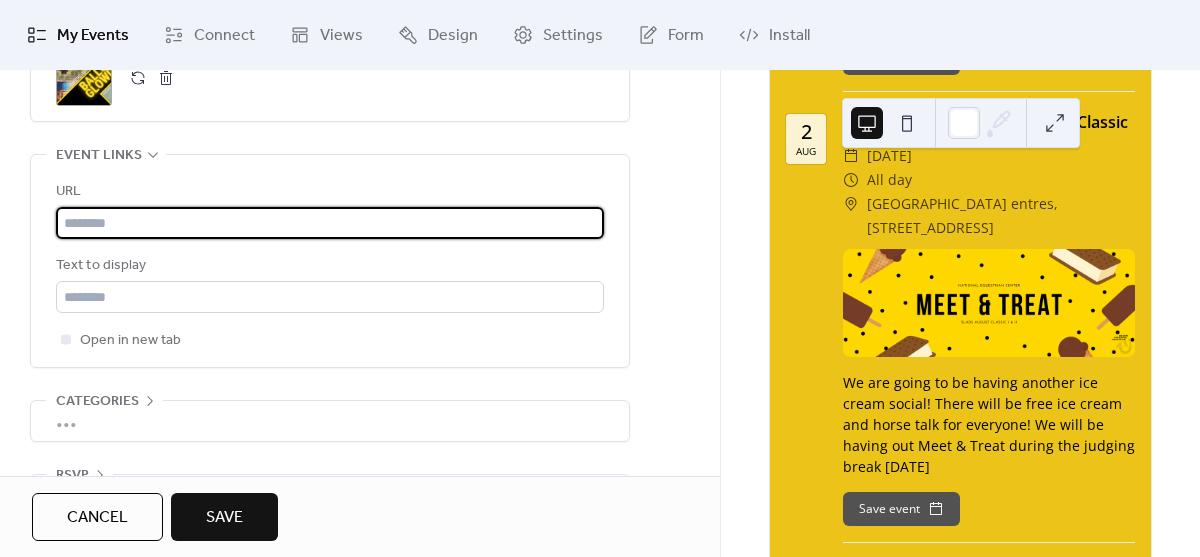 paste on "**********" 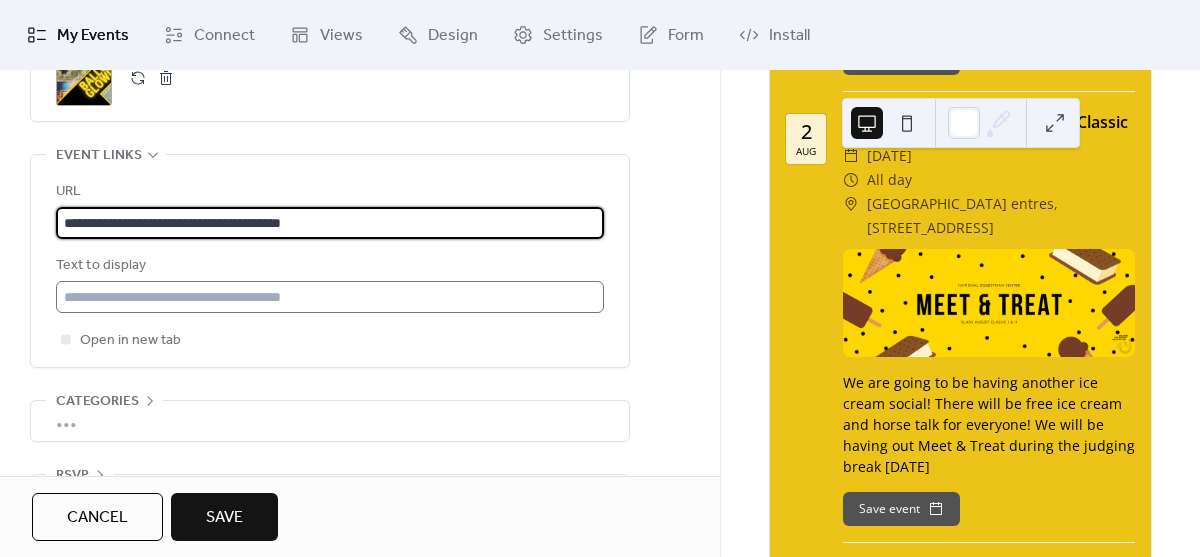 type on "**********" 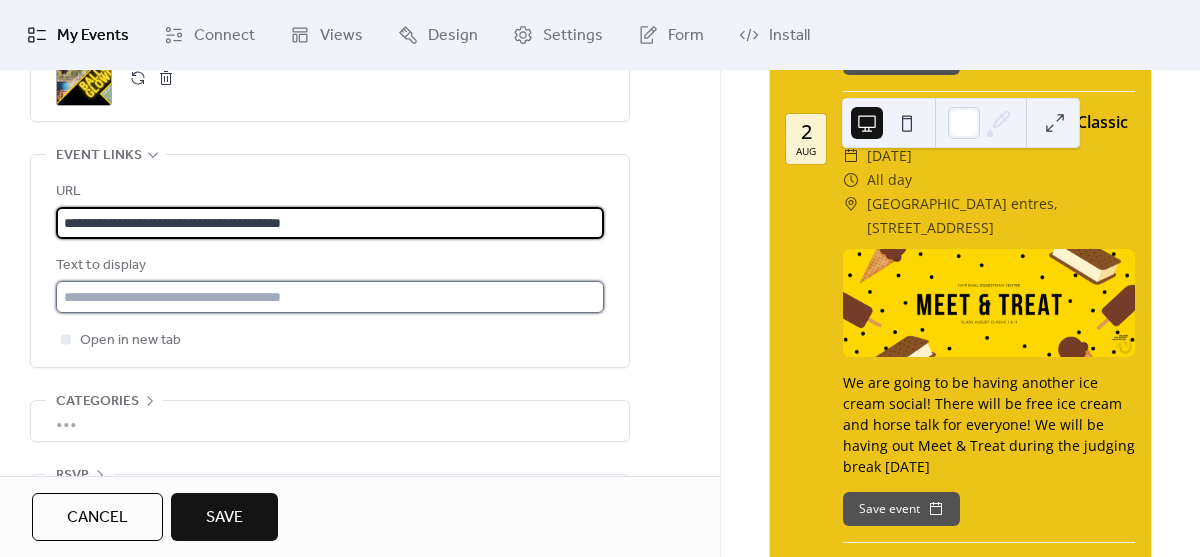 click at bounding box center (330, 297) 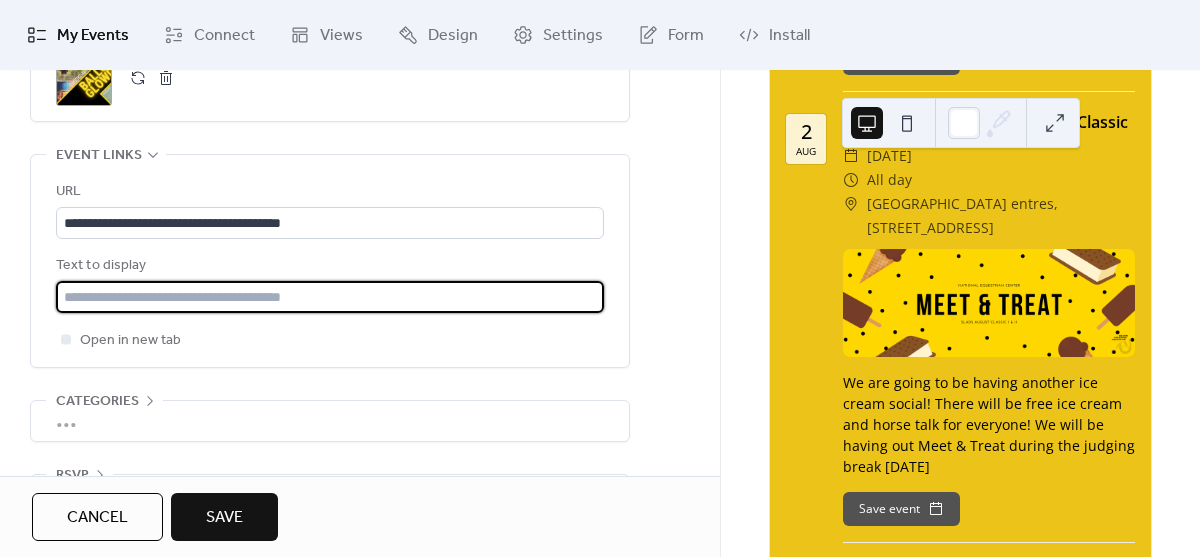 type on "*" 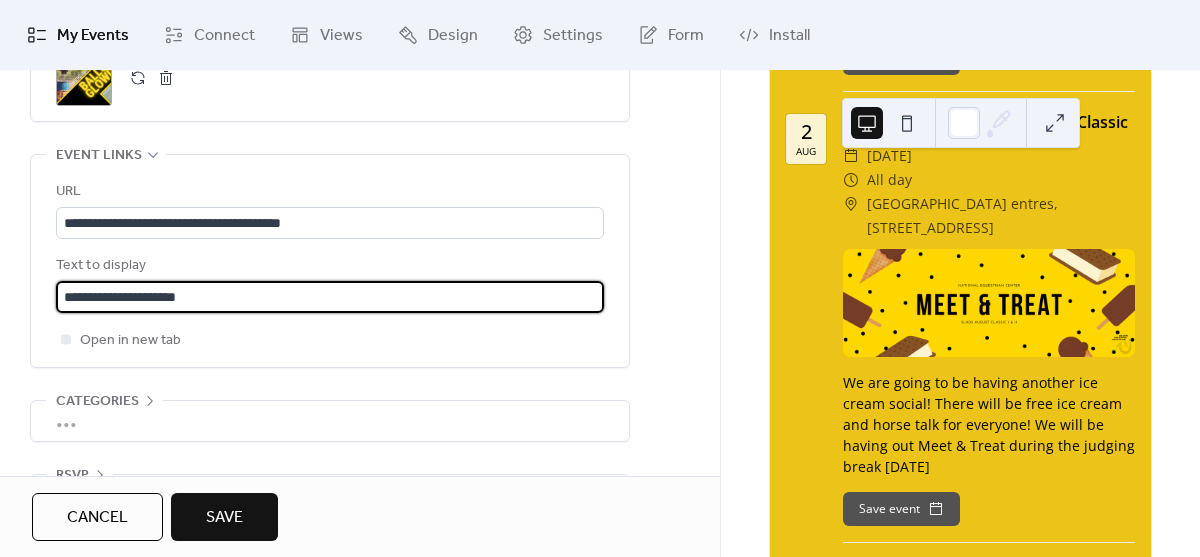 scroll, scrollTop: 1462, scrollLeft: 0, axis: vertical 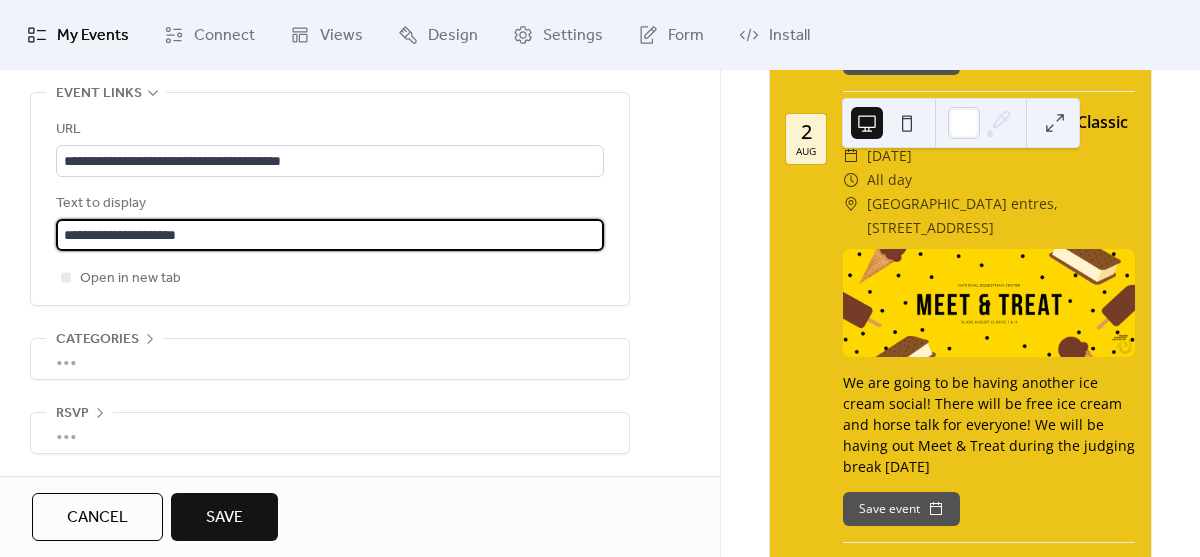 type on "**********" 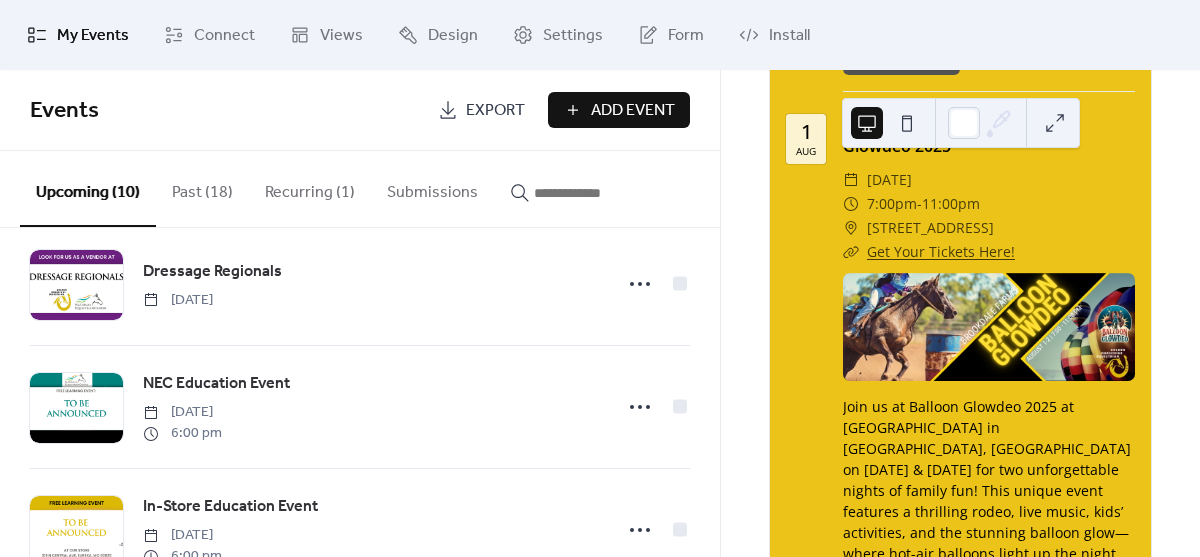 scroll, scrollTop: 963, scrollLeft: 0, axis: vertical 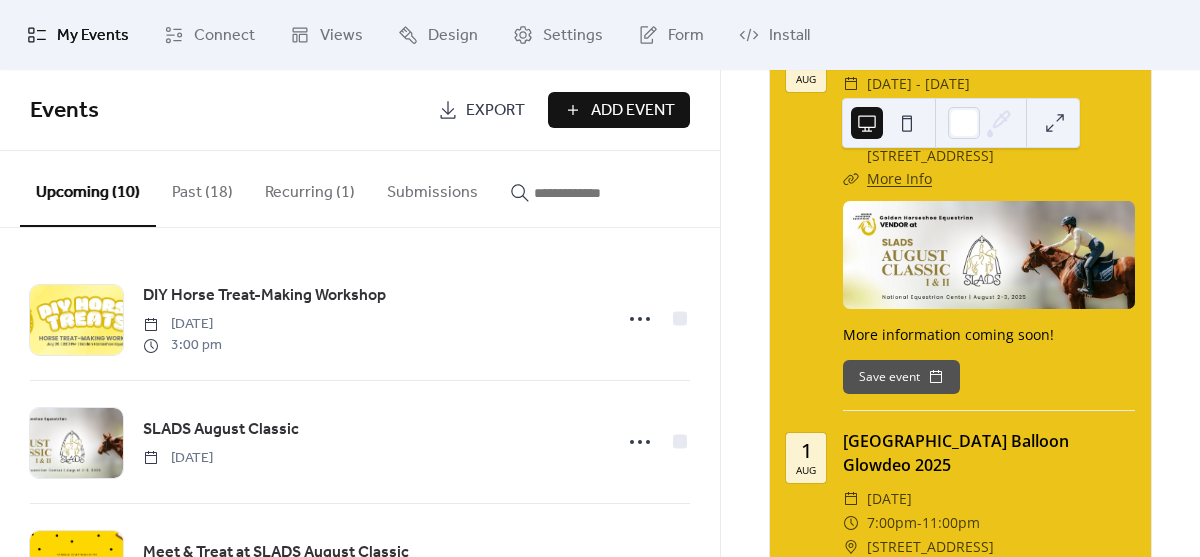 click on "Recurring (1)" at bounding box center (310, 188) 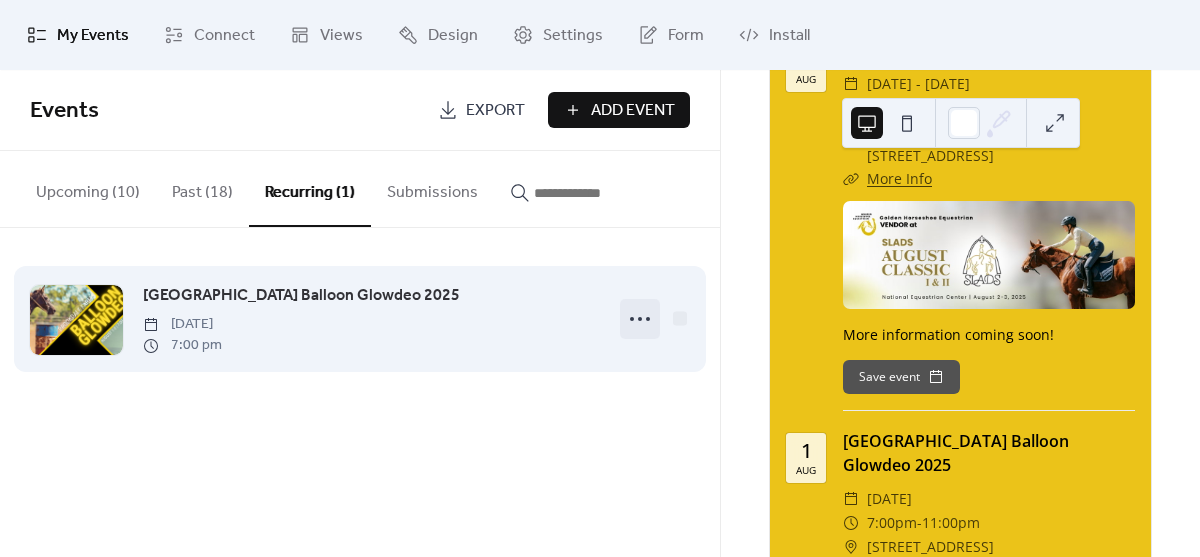 click 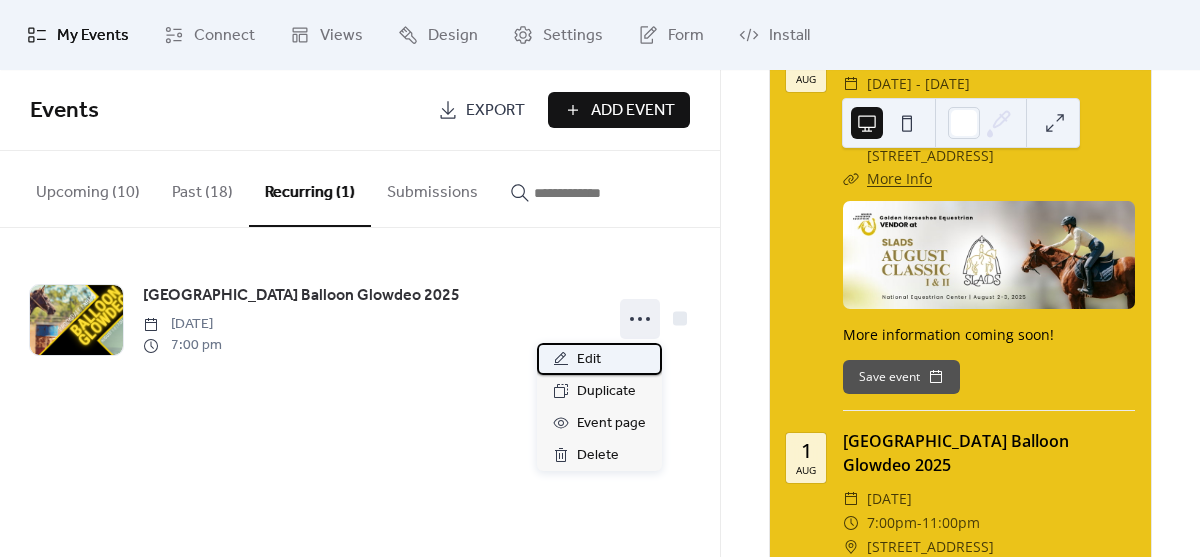 click on "Edit" at bounding box center (599, 359) 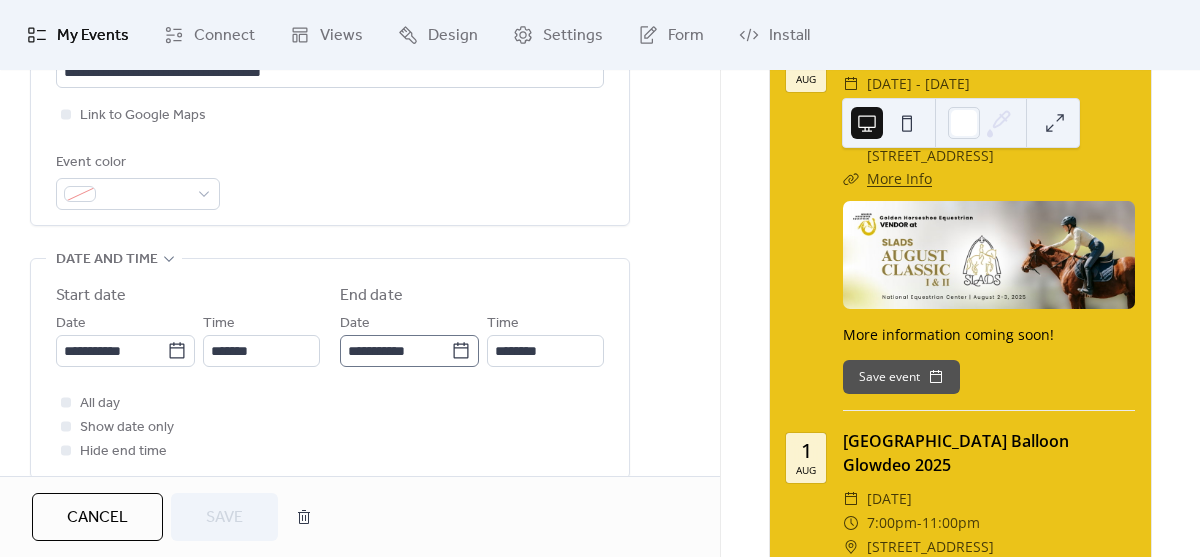 scroll, scrollTop: 507, scrollLeft: 0, axis: vertical 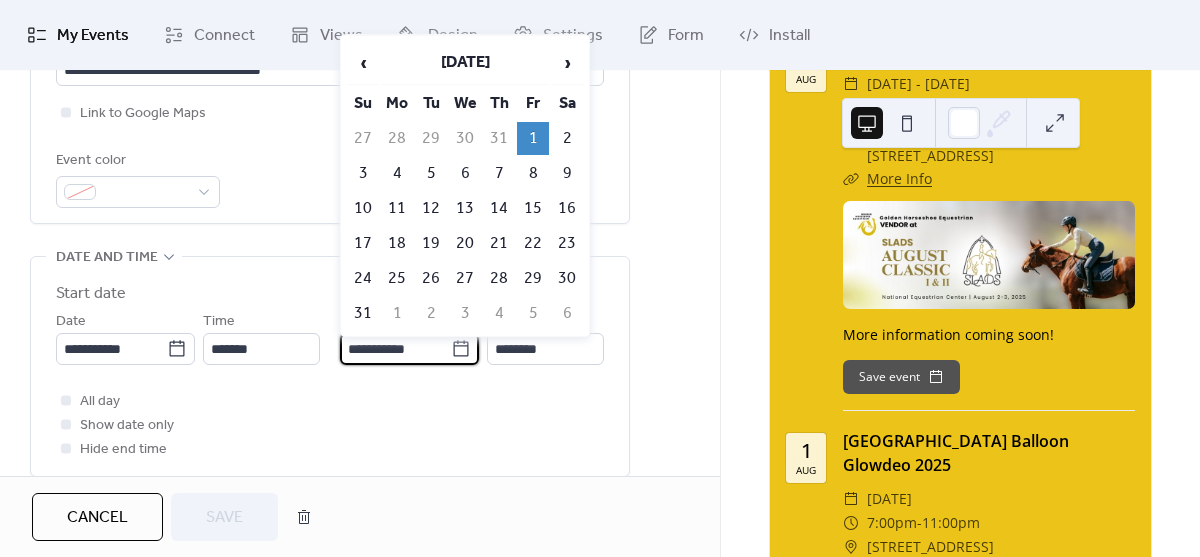 click on "**********" at bounding box center [395, 349] 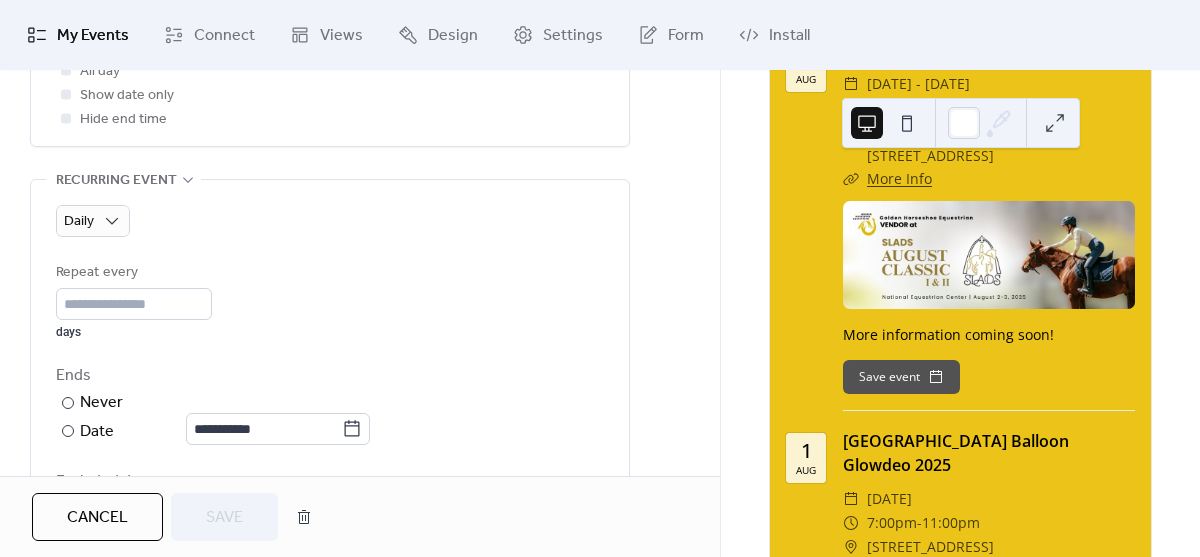 scroll, scrollTop: 851, scrollLeft: 0, axis: vertical 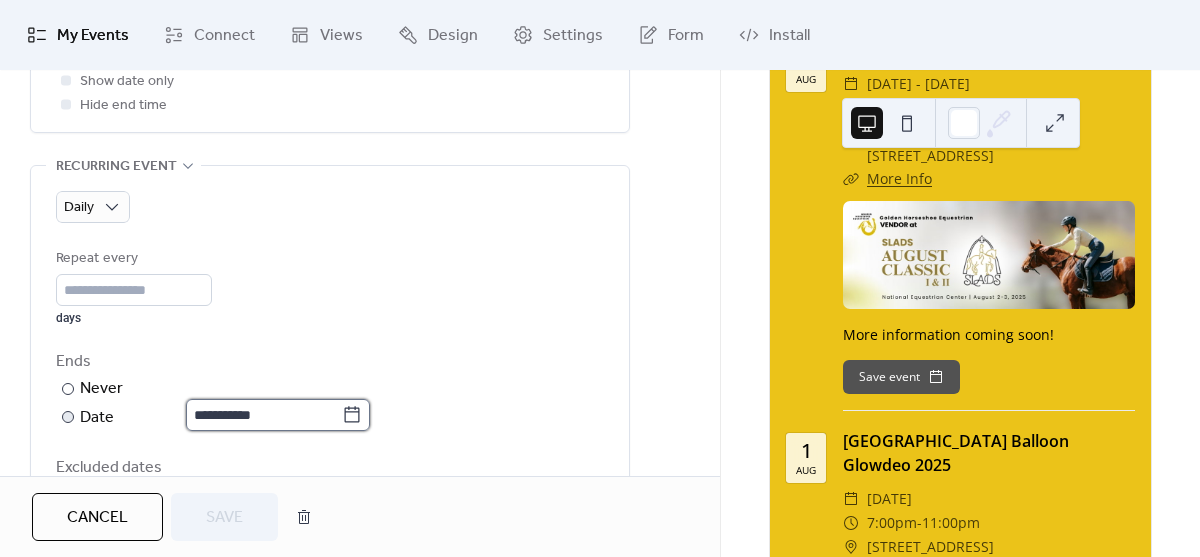 click on "**********" at bounding box center [264, 415] 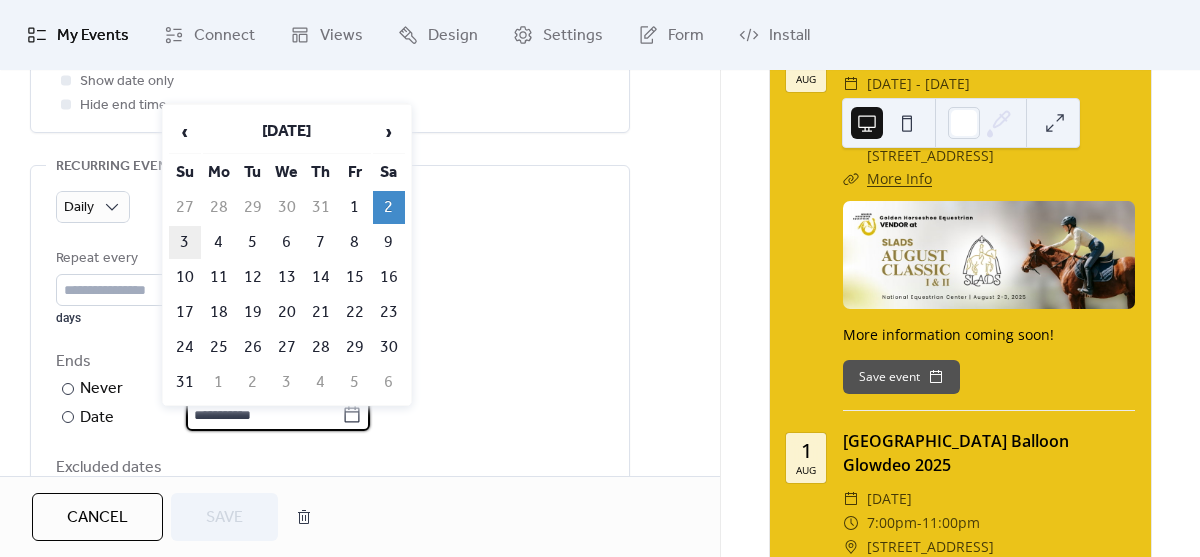 click on "3" at bounding box center (185, 242) 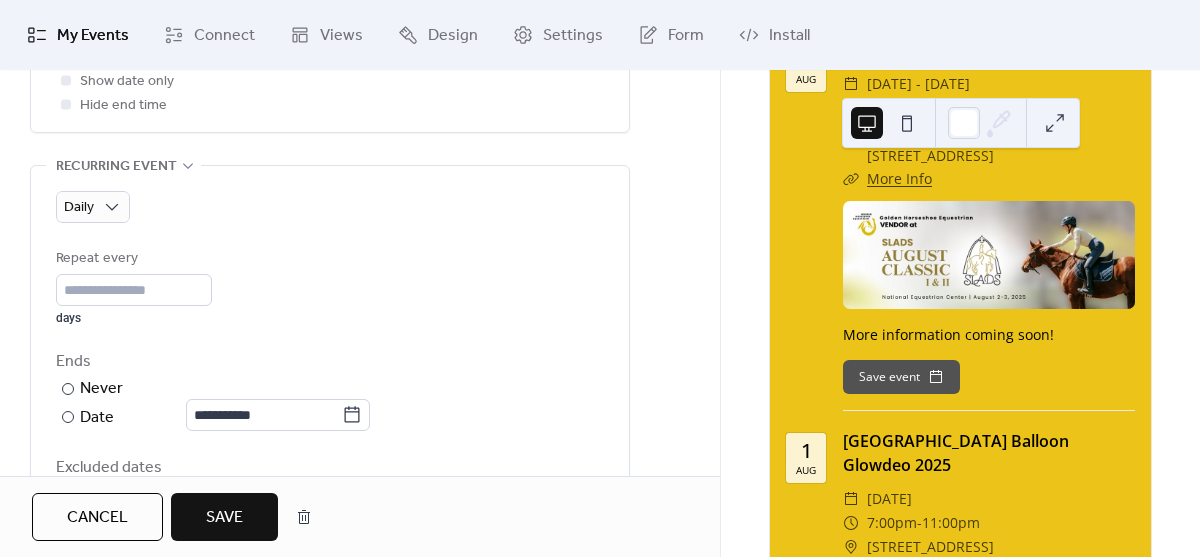 click on "Save" at bounding box center (224, 518) 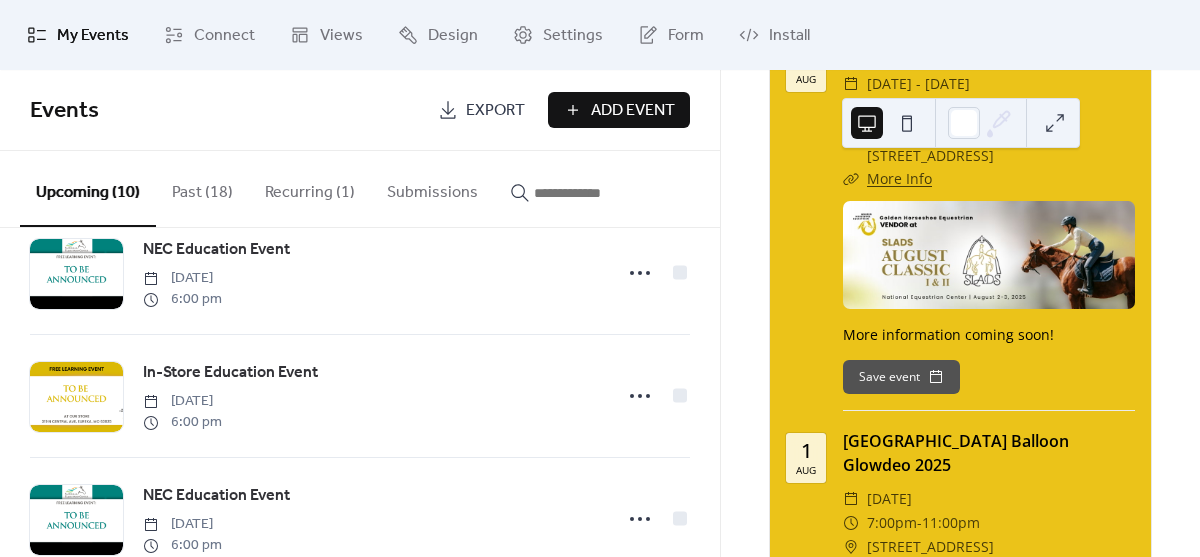 scroll, scrollTop: 431, scrollLeft: 0, axis: vertical 